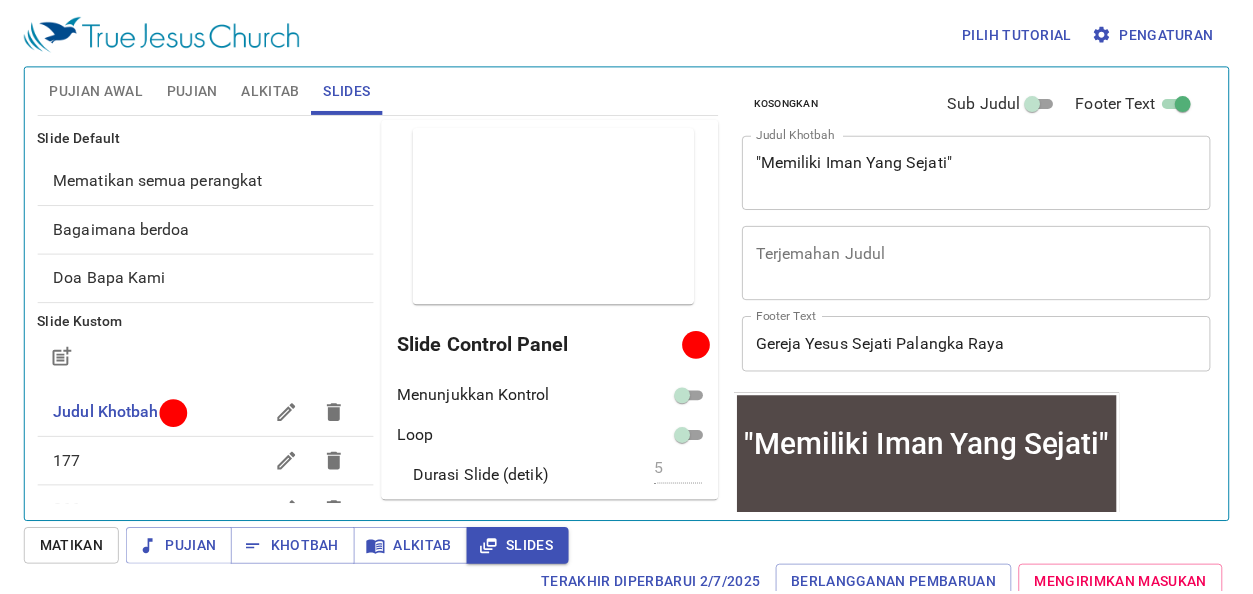 scroll, scrollTop: 9, scrollLeft: 0, axis: vertical 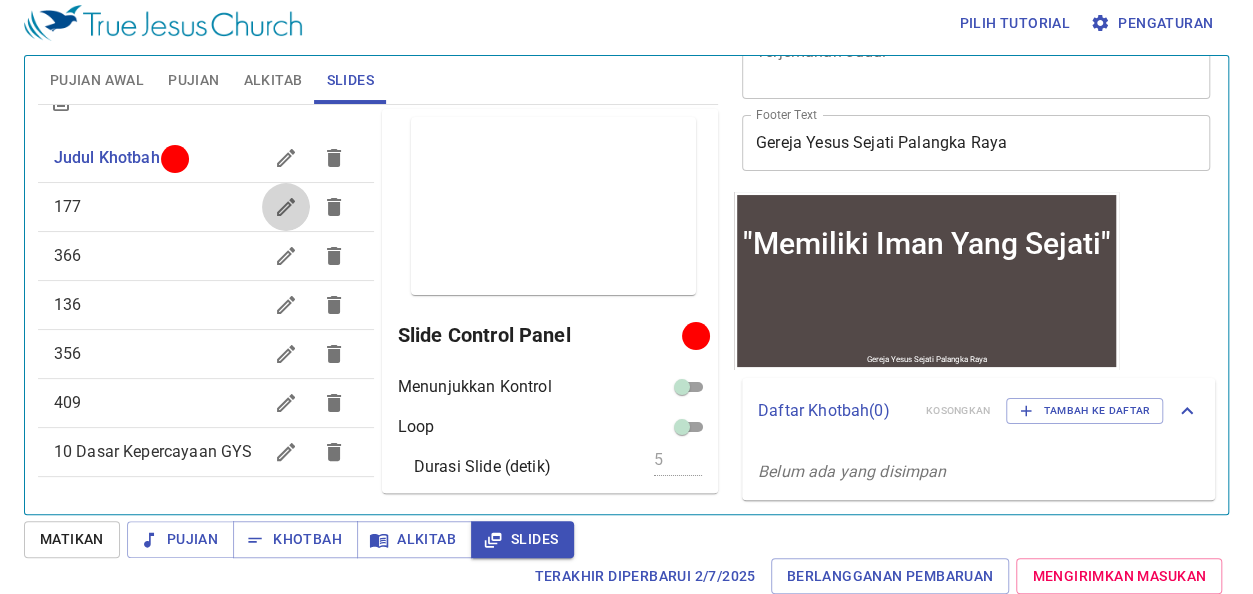 click 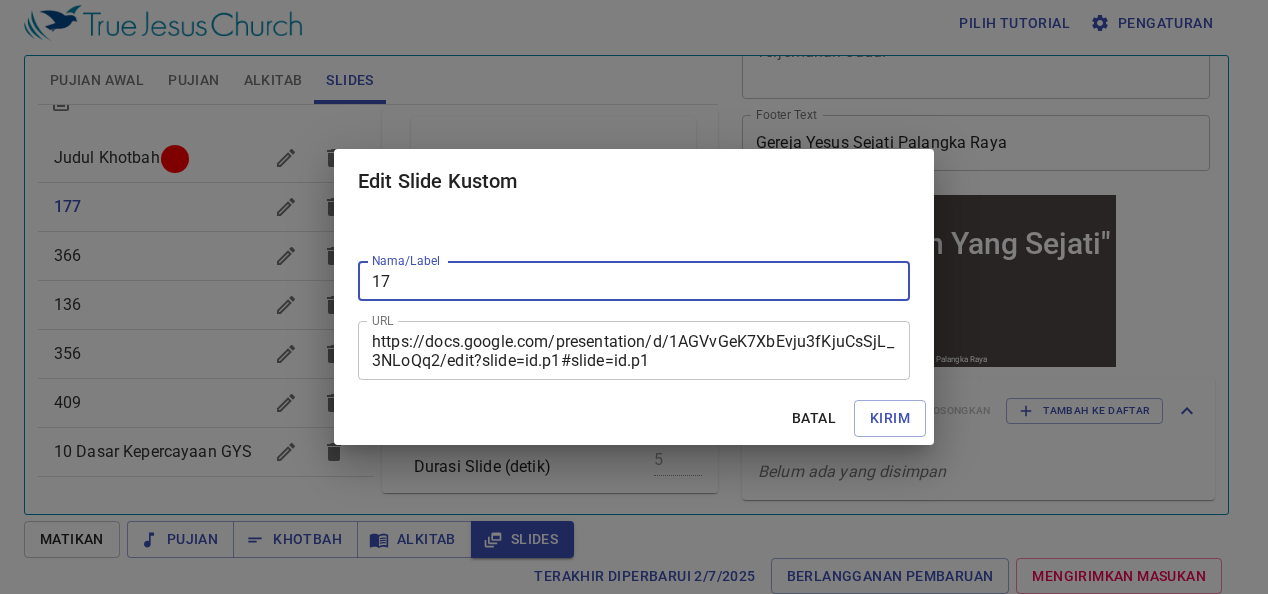 type on "1" 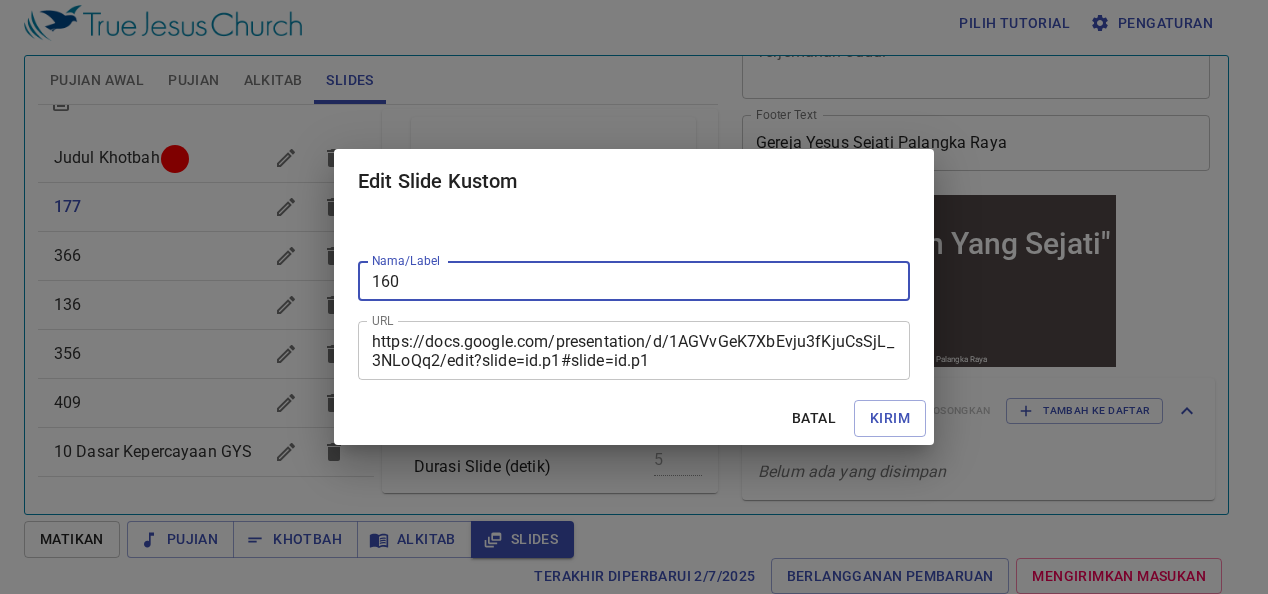 type on "160" 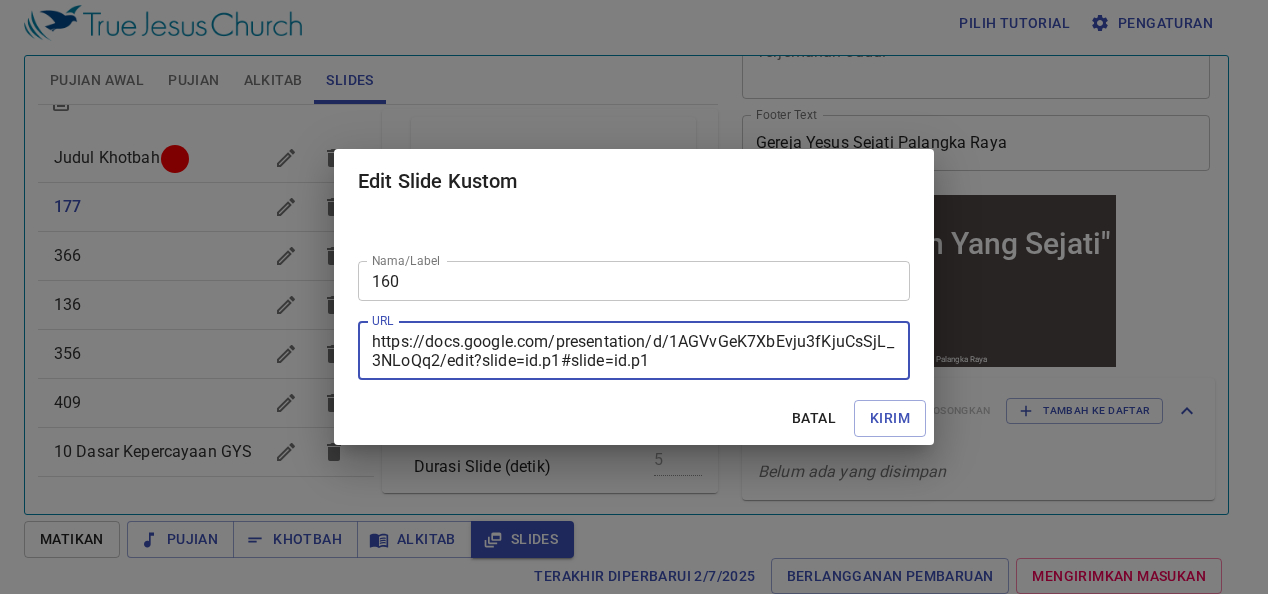 drag, startPoint x: 678, startPoint y: 364, endPoint x: 330, endPoint y: 323, distance: 350.40692 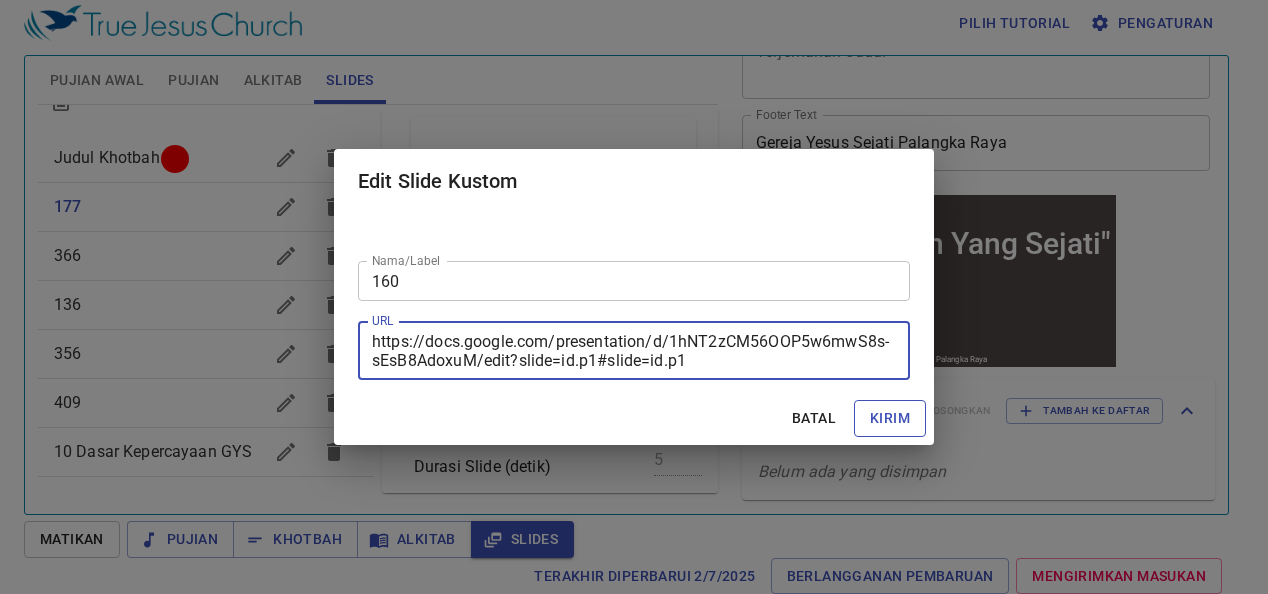 type on "https://docs.google.com/presentation/d/1hNT2zCM56OOP5w6mwS8s-sEsB8AdoxuM/edit?slide=id.p1#slide=id.p1" 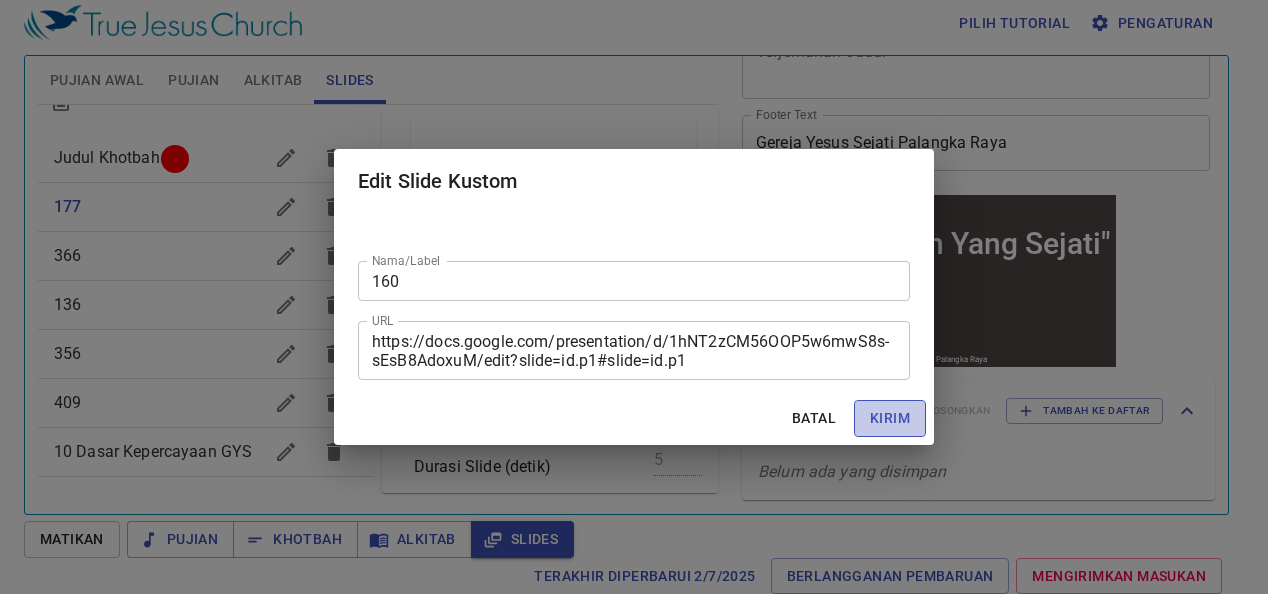 click on "Kirim" at bounding box center [890, 418] 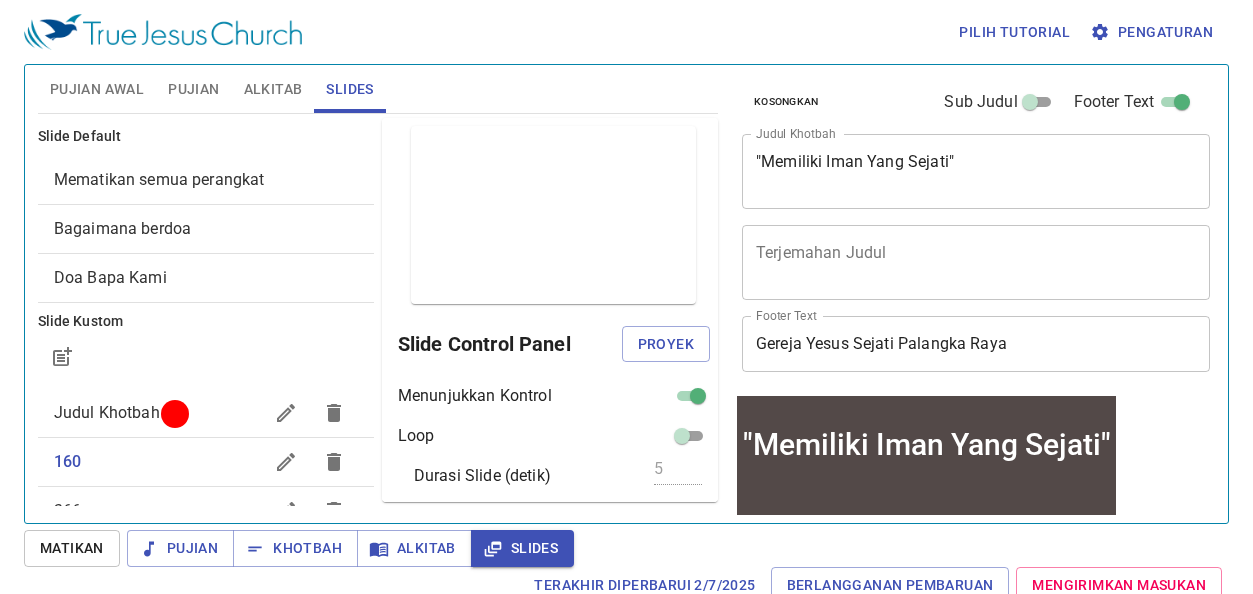 scroll, scrollTop: 9, scrollLeft: 0, axis: vertical 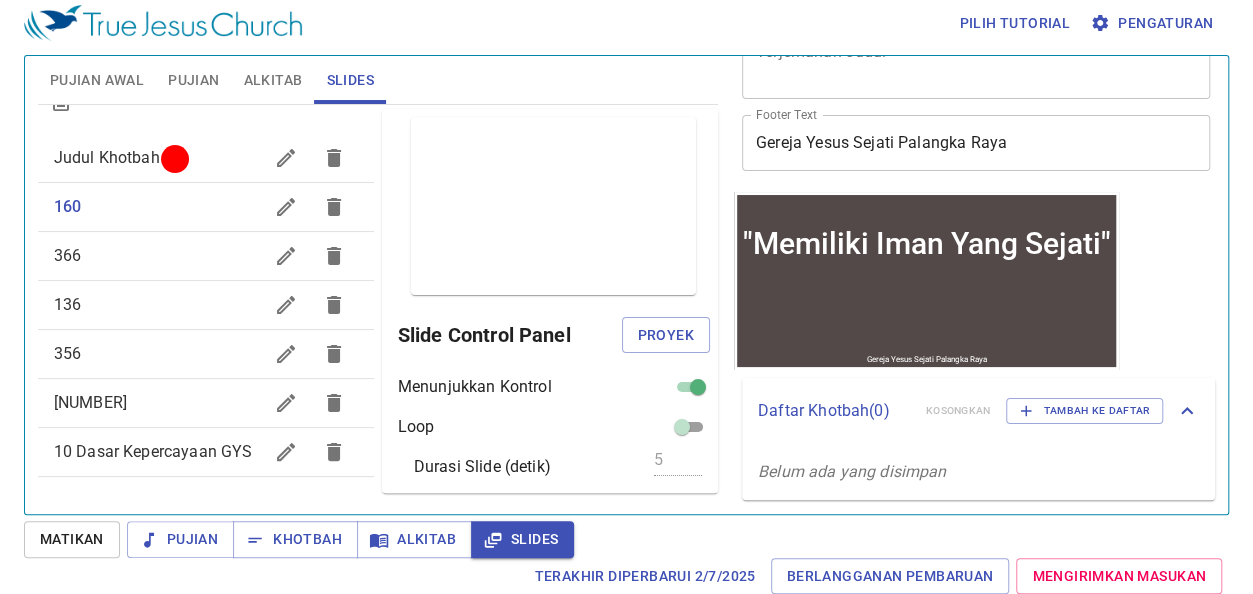 click 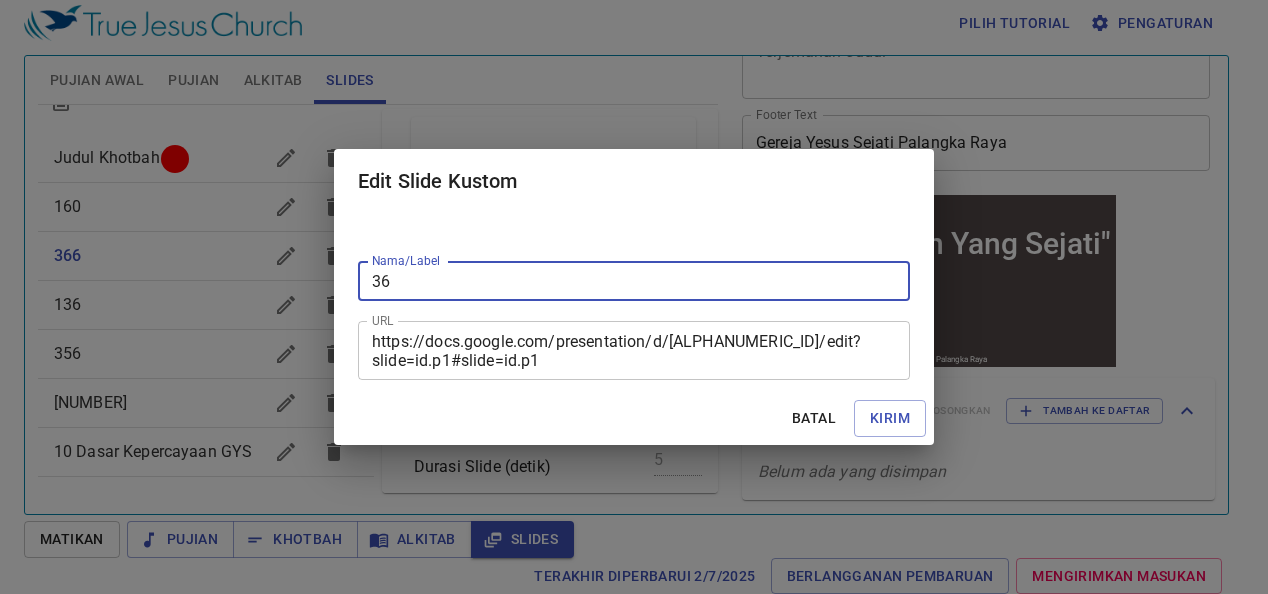 type on "3" 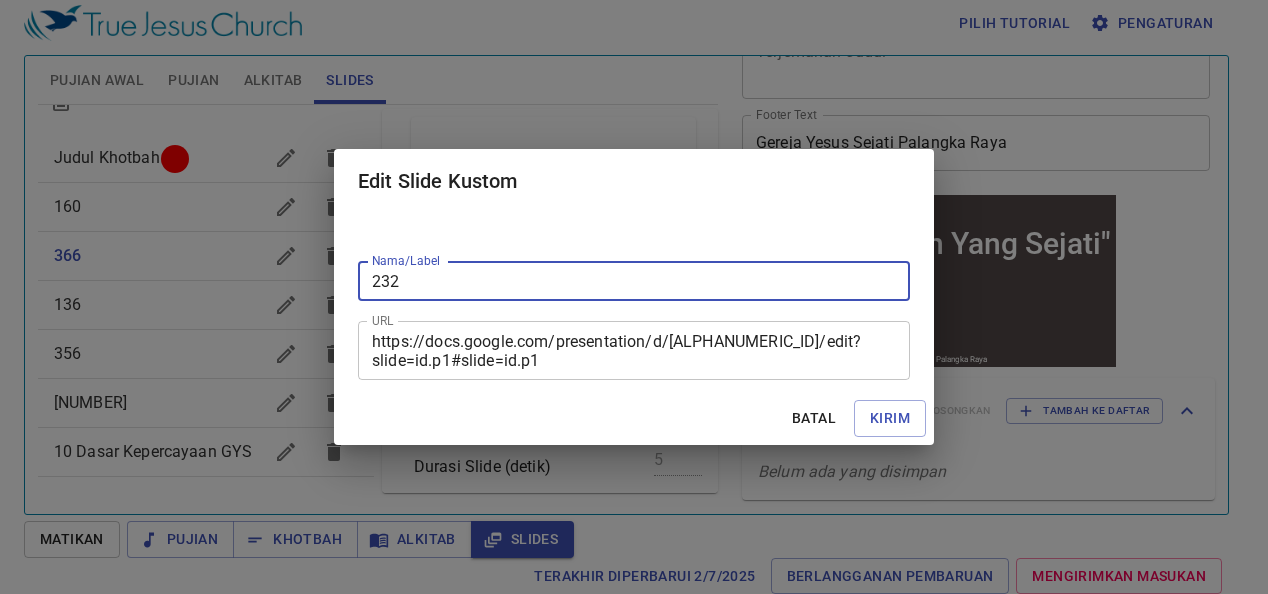 type on "232" 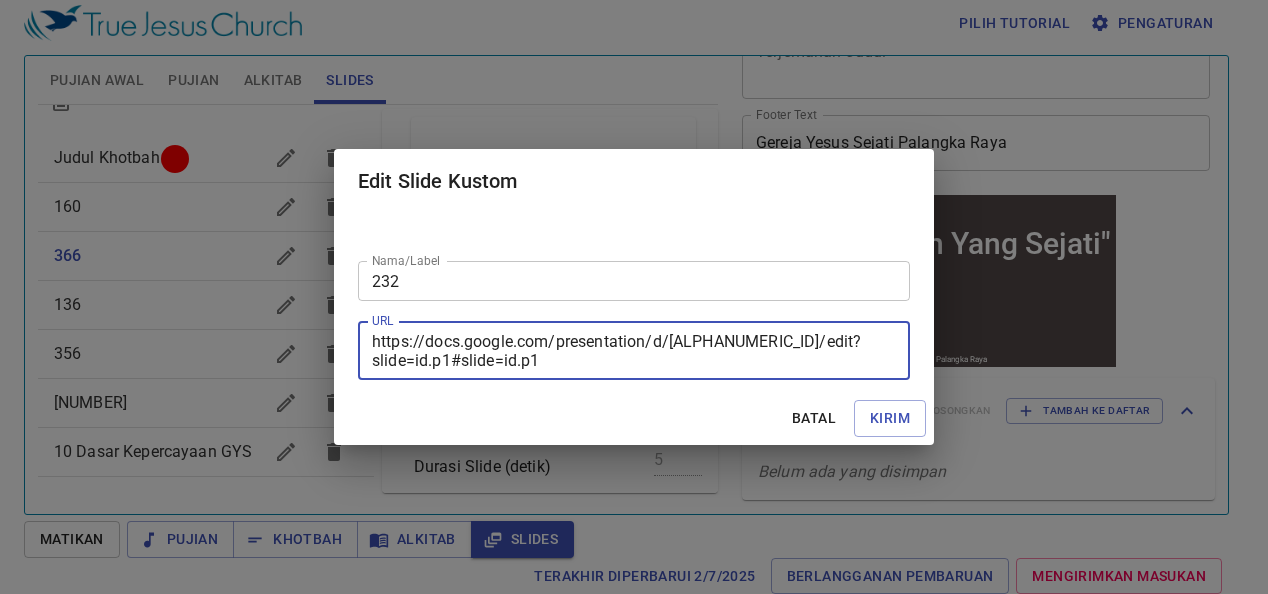 drag, startPoint x: 668, startPoint y: 359, endPoint x: 352, endPoint y: 326, distance: 317.7184 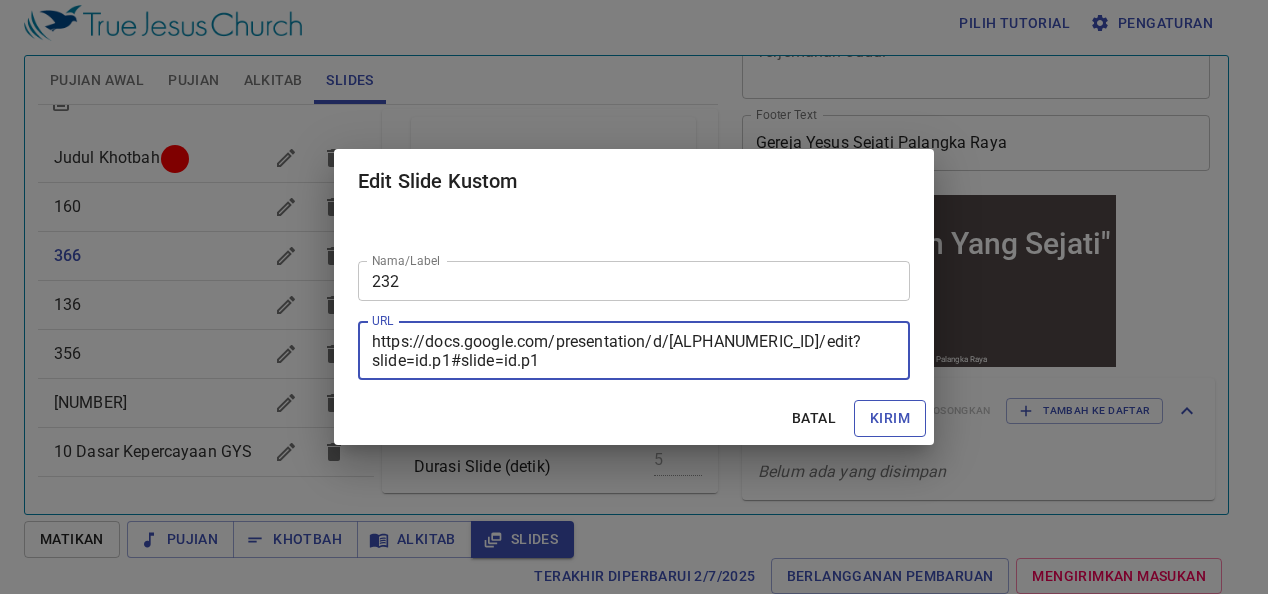 type on "https://docs.google.com/presentation/d/1ar3iZqdZYStHflisRiZ_eZRbhIrAyFXJ/edit?slide=id.p1#slide=id.p1" 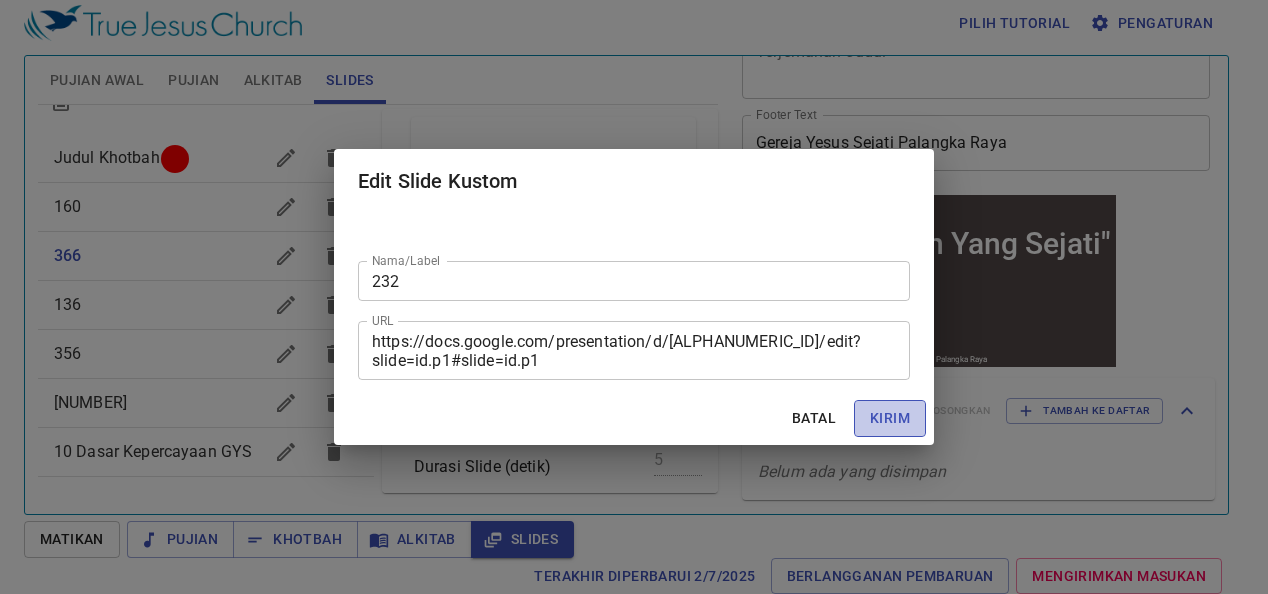 click on "Kirim" at bounding box center (890, 418) 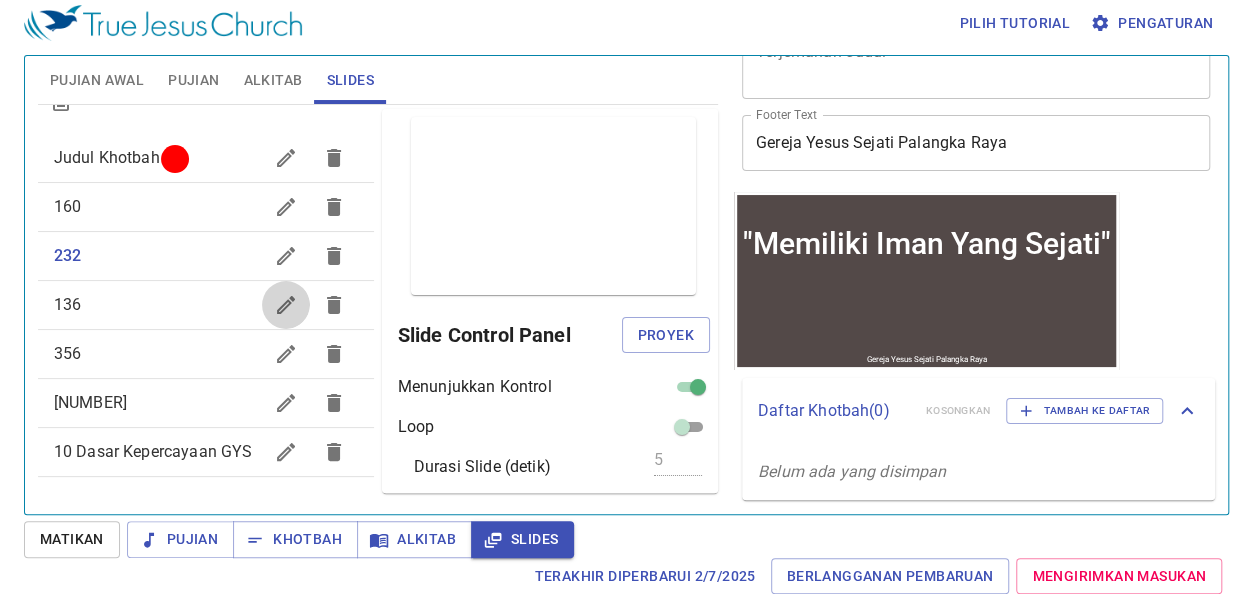 click 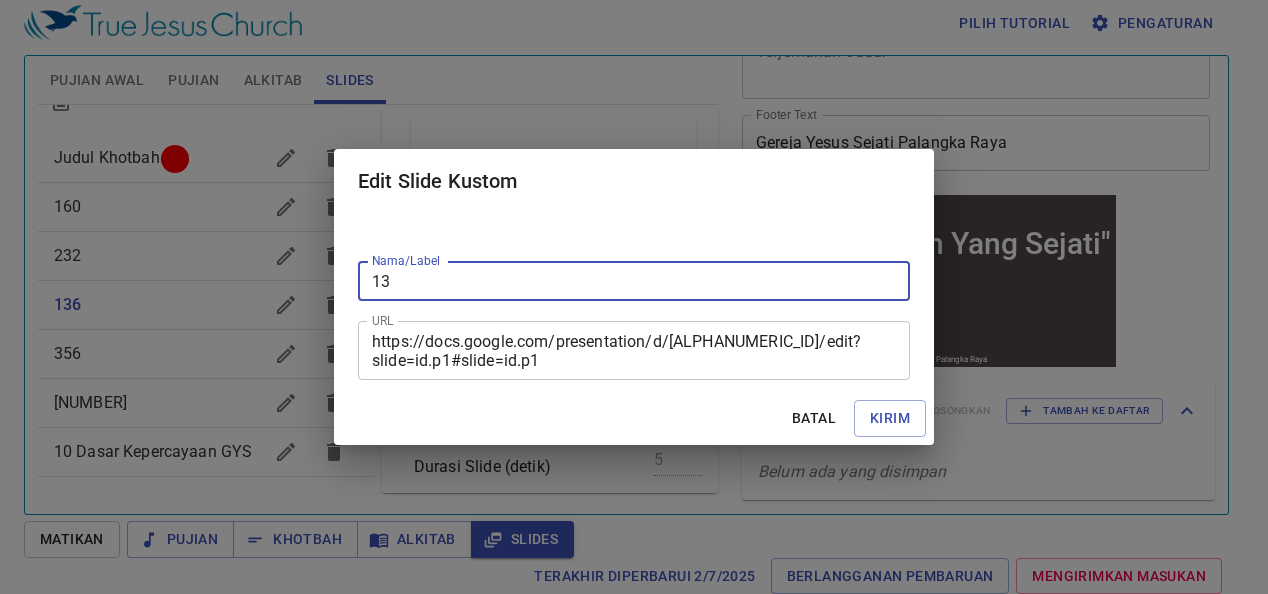 type on "1" 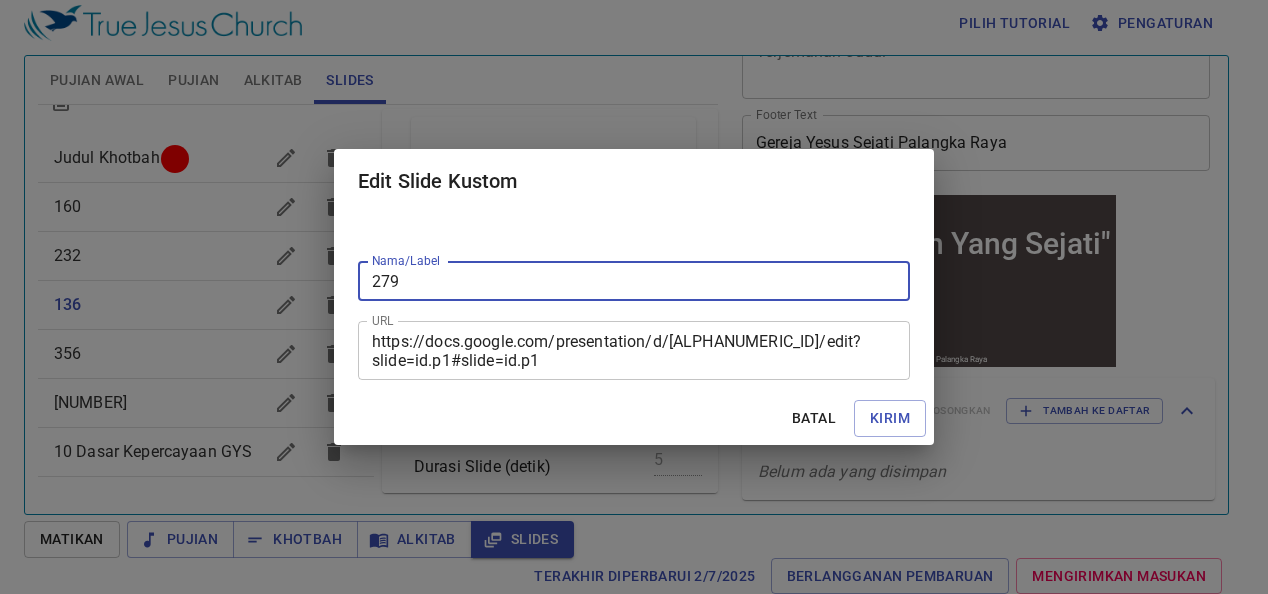 type on "279" 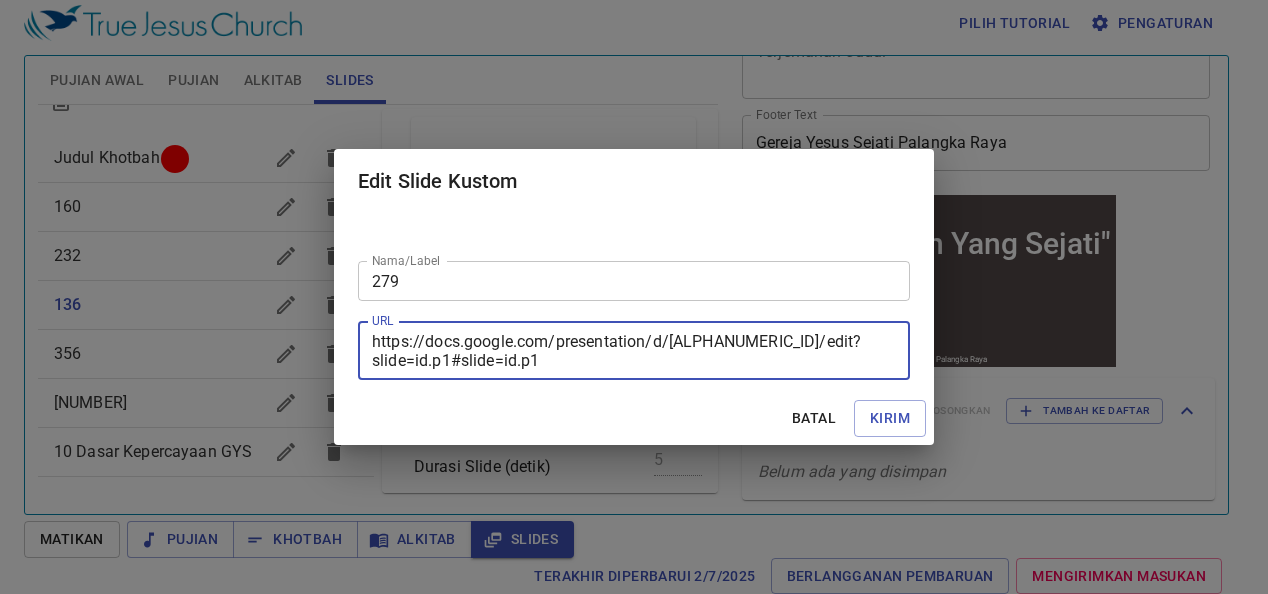 drag, startPoint x: 784, startPoint y: 360, endPoint x: 332, endPoint y: 326, distance: 453.27695 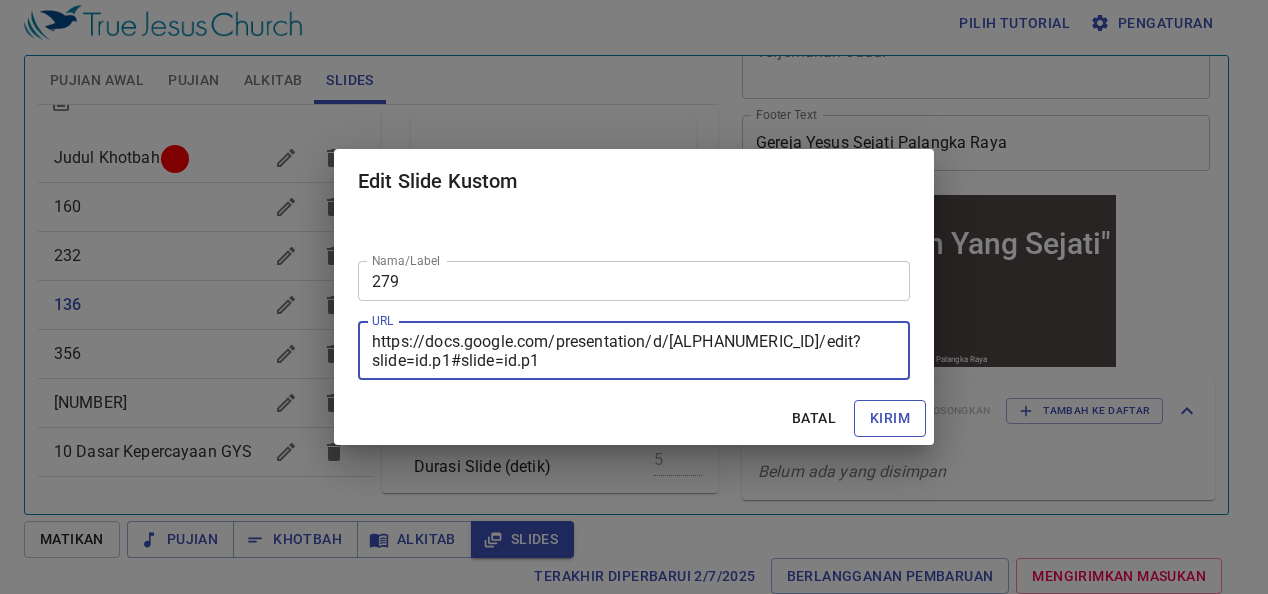 type on "https://docs.google.com/presentation/d/1ZMcnaoSYAAsy0P35fMcOLOoXJPCsgRtG/edit?slide=id.p1#slide=id.p1" 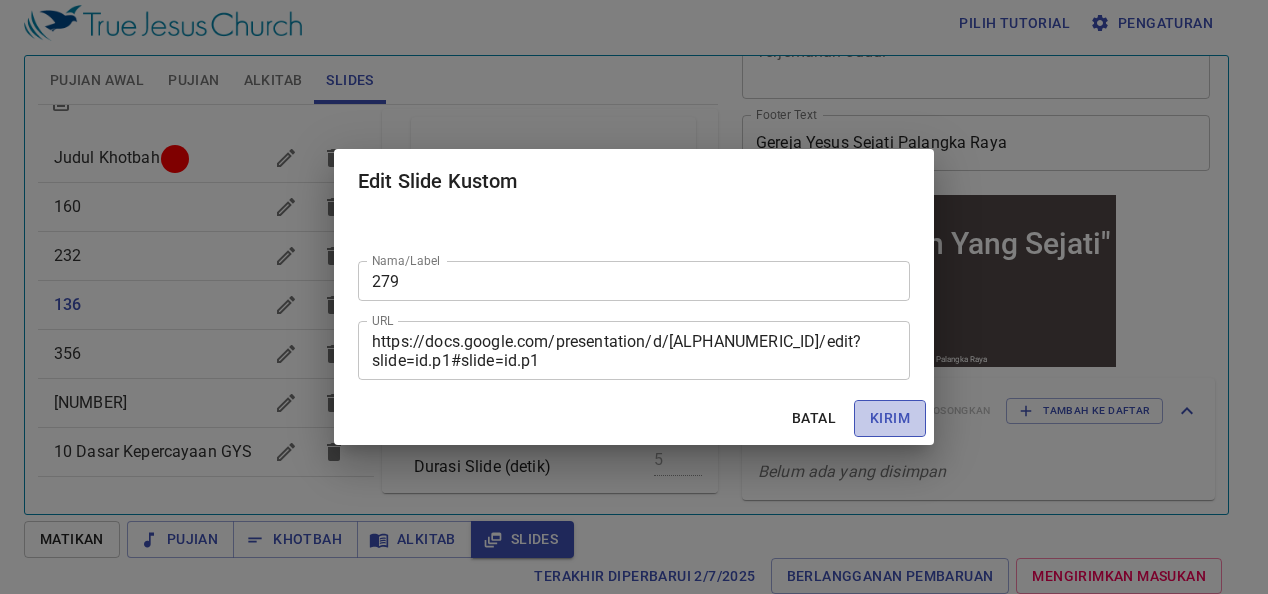 click on "Kirim" at bounding box center [890, 418] 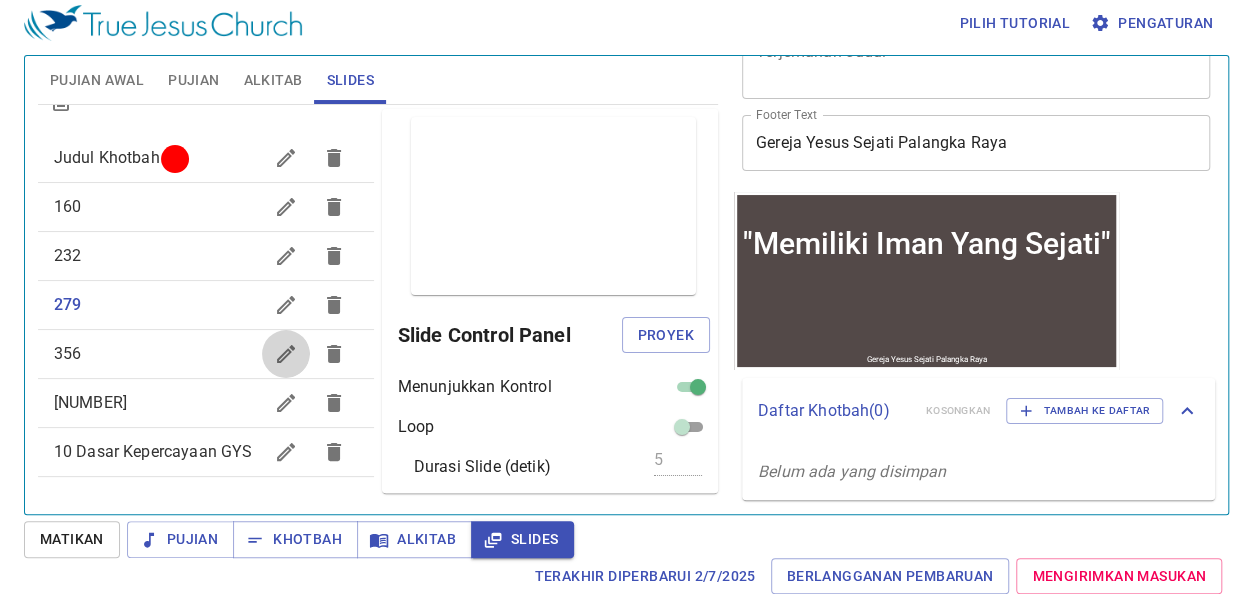 click 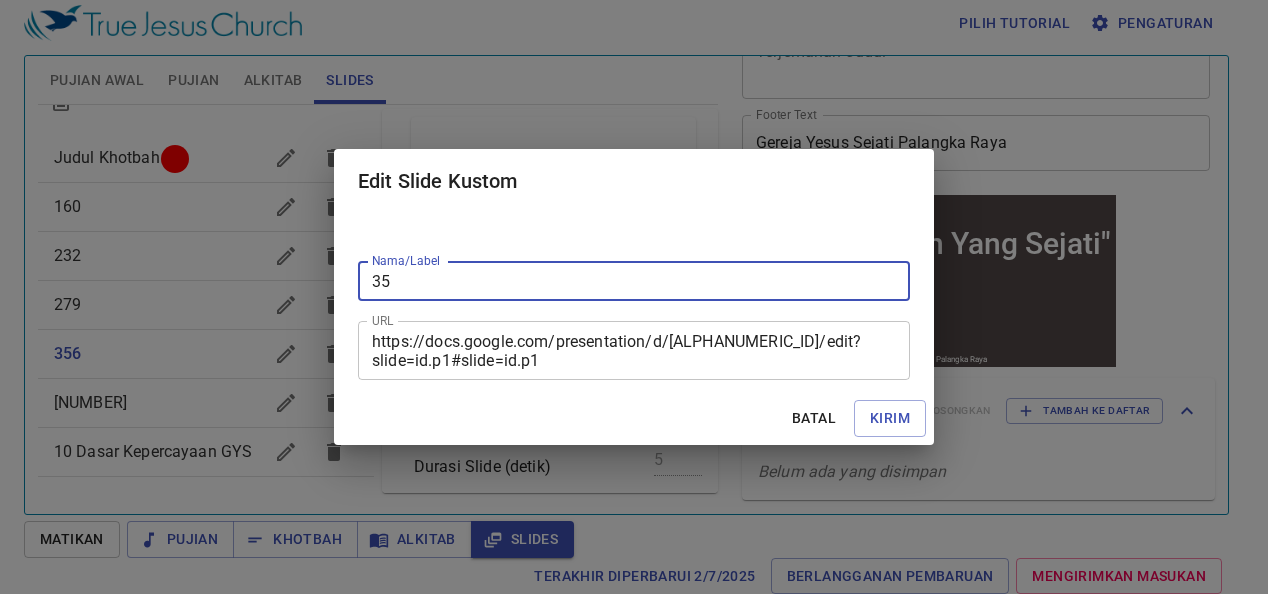 type on "3" 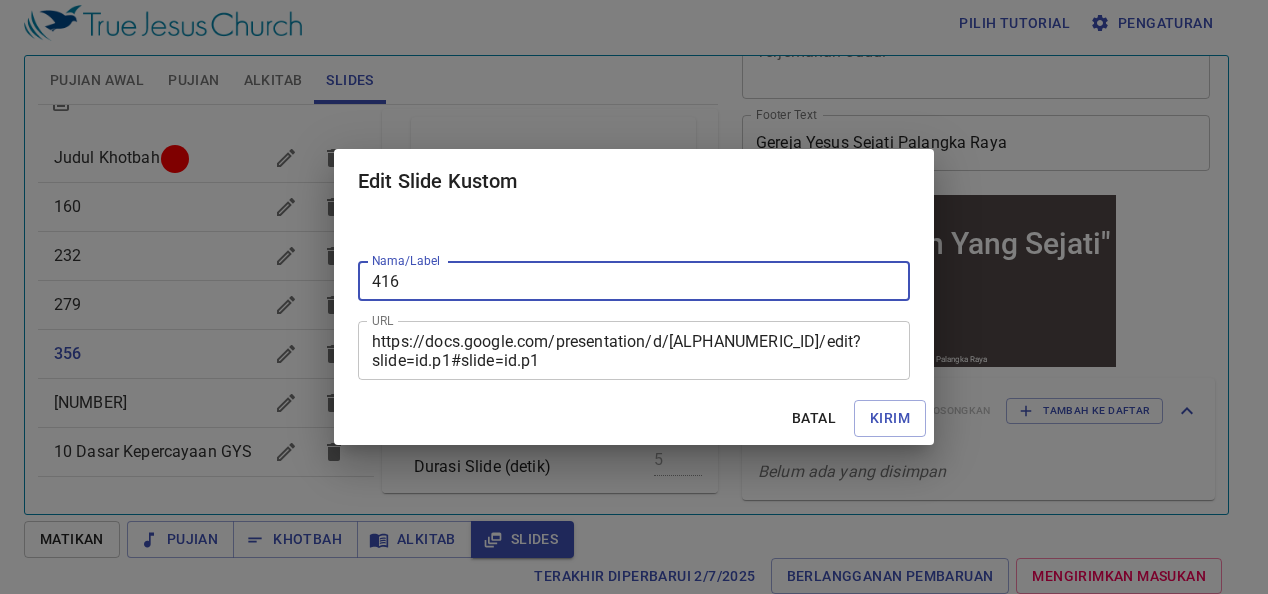 type on "416" 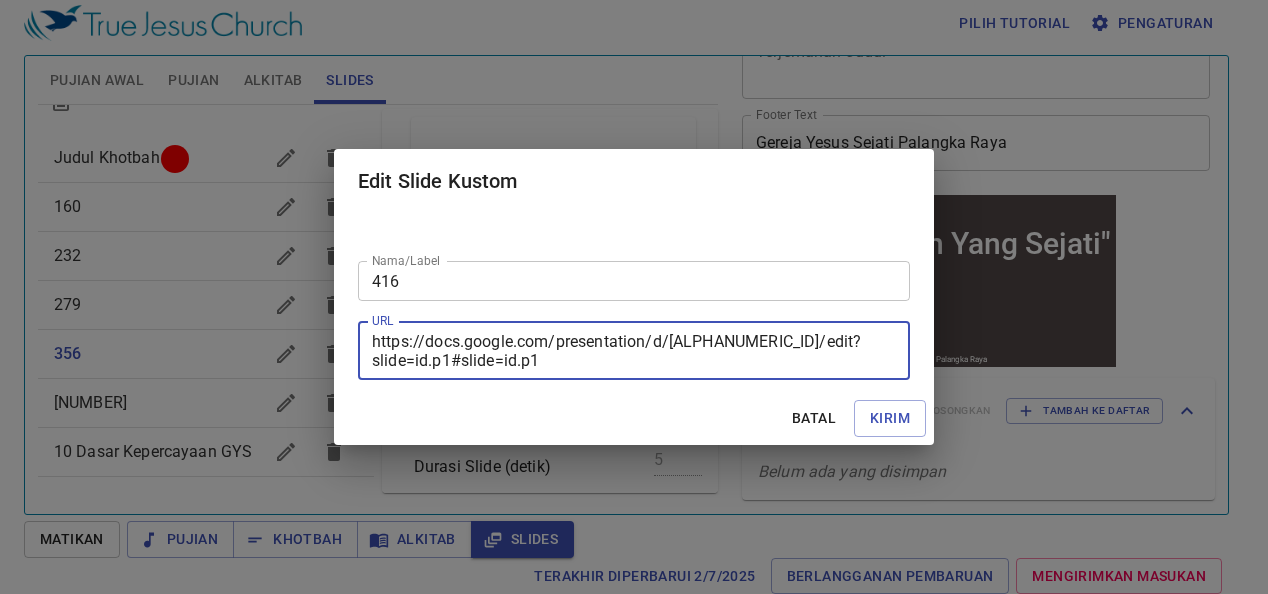 drag, startPoint x: 689, startPoint y: 359, endPoint x: 190, endPoint y: 327, distance: 500.025 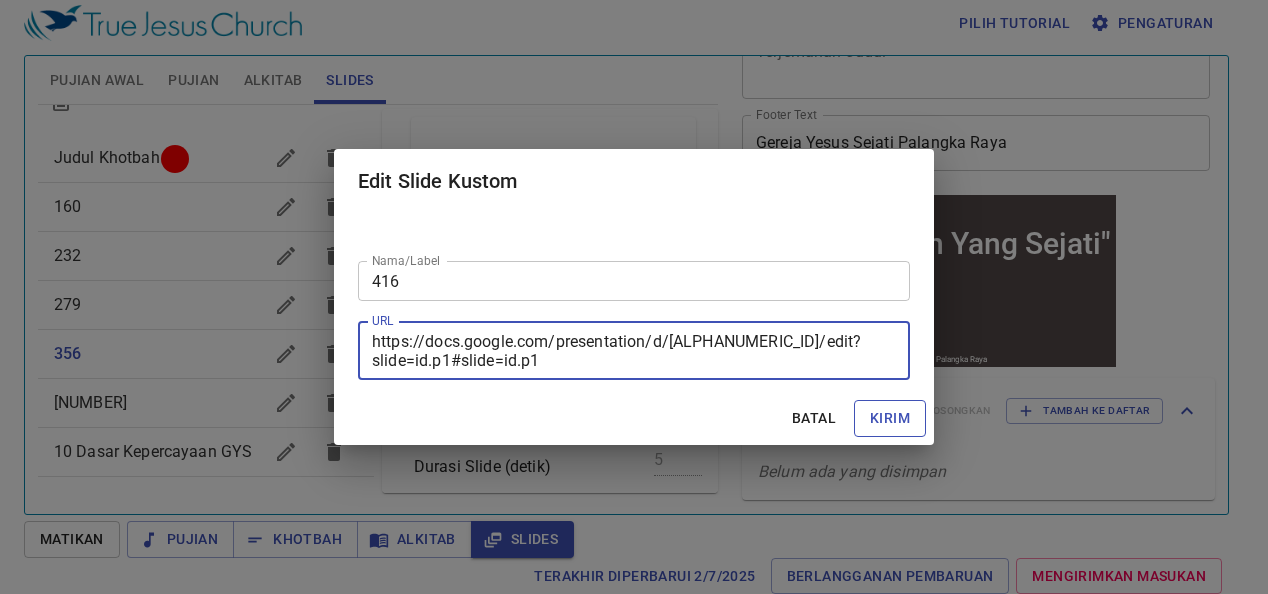 type on "https://docs.google.com/presentation/d/1CrLy4iU3fRfvvEUx_Y75C16tG-A1KIPX/edit?slide=id.p1#slide=id.p1" 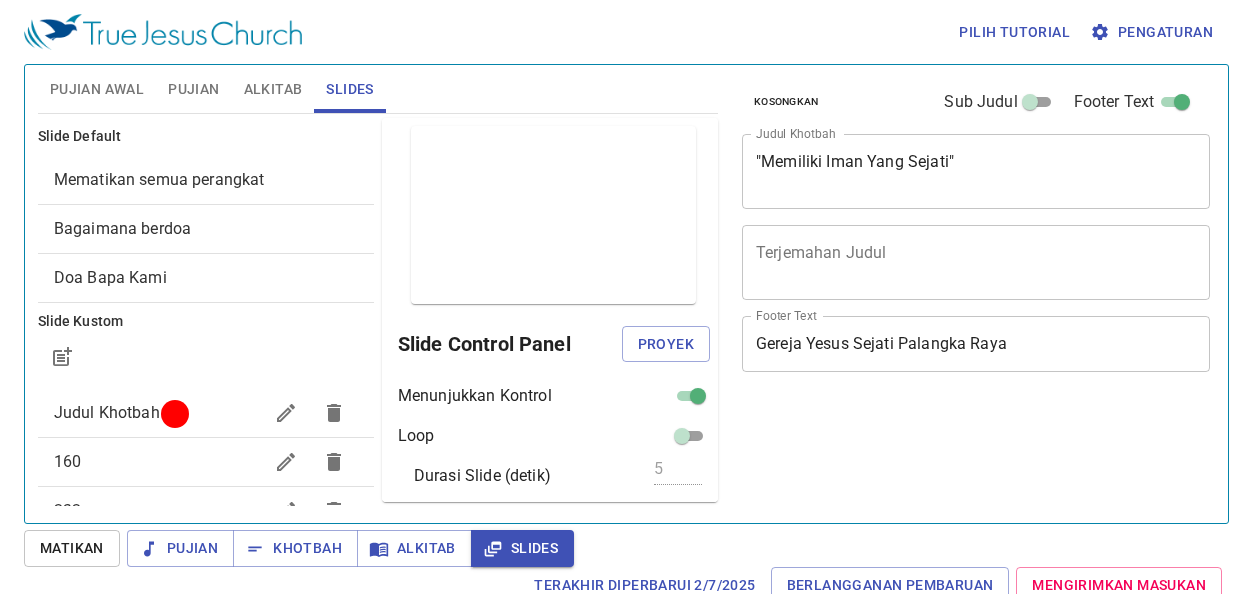 scroll, scrollTop: 9, scrollLeft: 0, axis: vertical 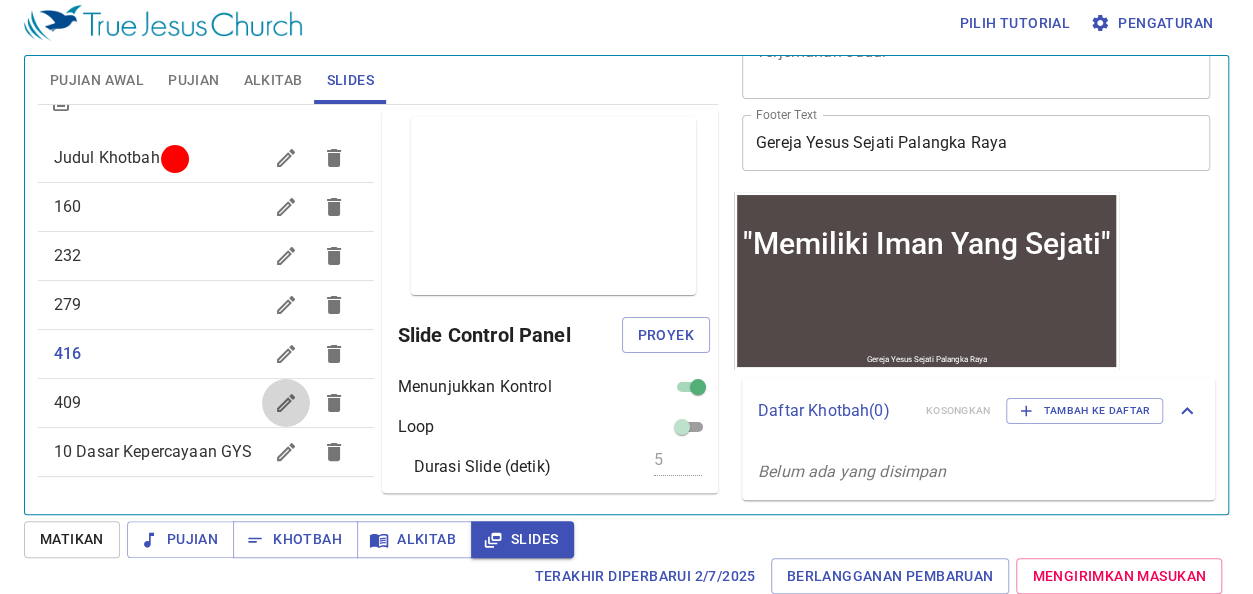 click 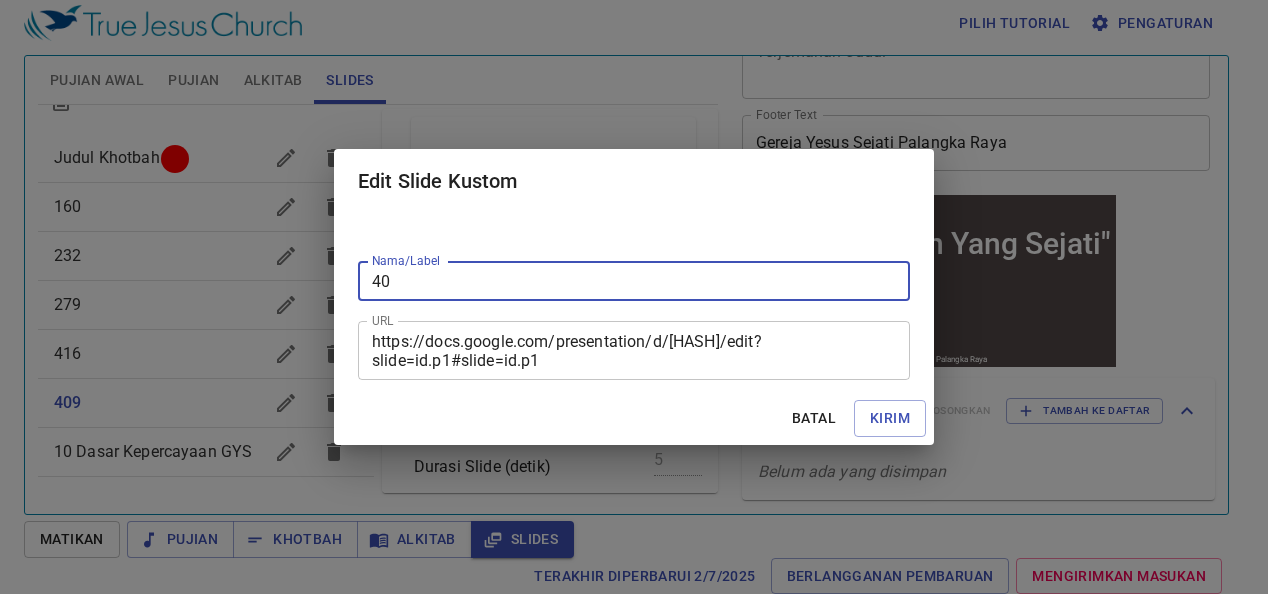 type on "4" 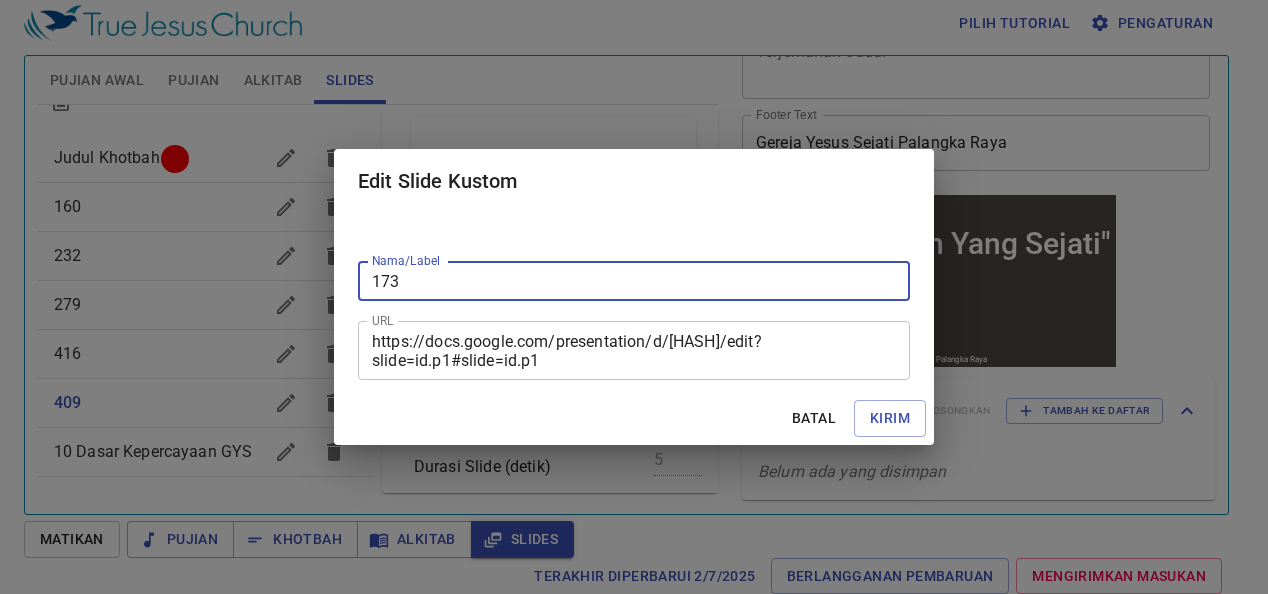 type on "173" 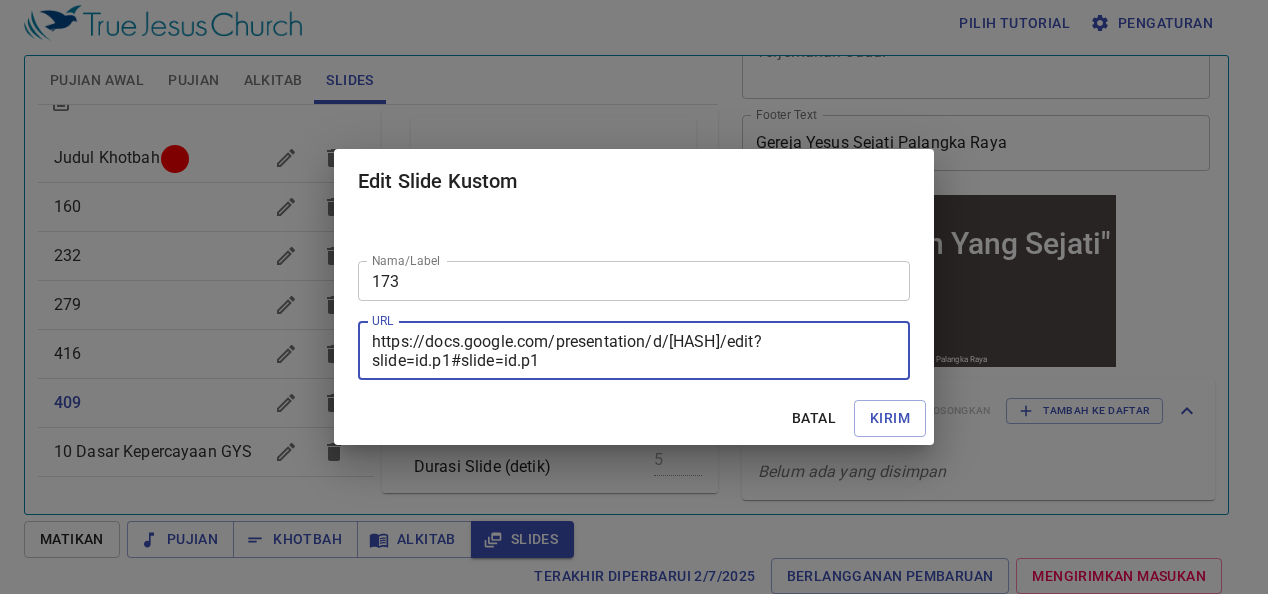 drag, startPoint x: 688, startPoint y: 357, endPoint x: 227, endPoint y: 281, distance: 467.22266 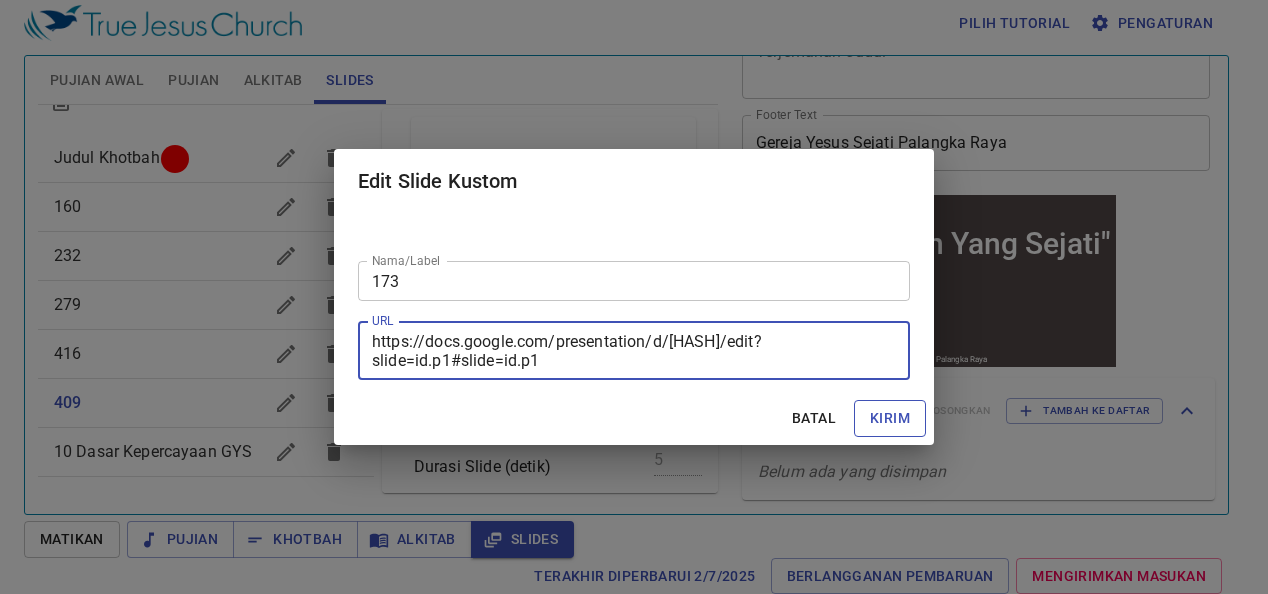 type on "https://docs.google.com/presentation/d/1CrLy4iU3fRfvvEUx_Y75C16tG-A1KIPX/edit?slide=id.p1#slide=id.p1" 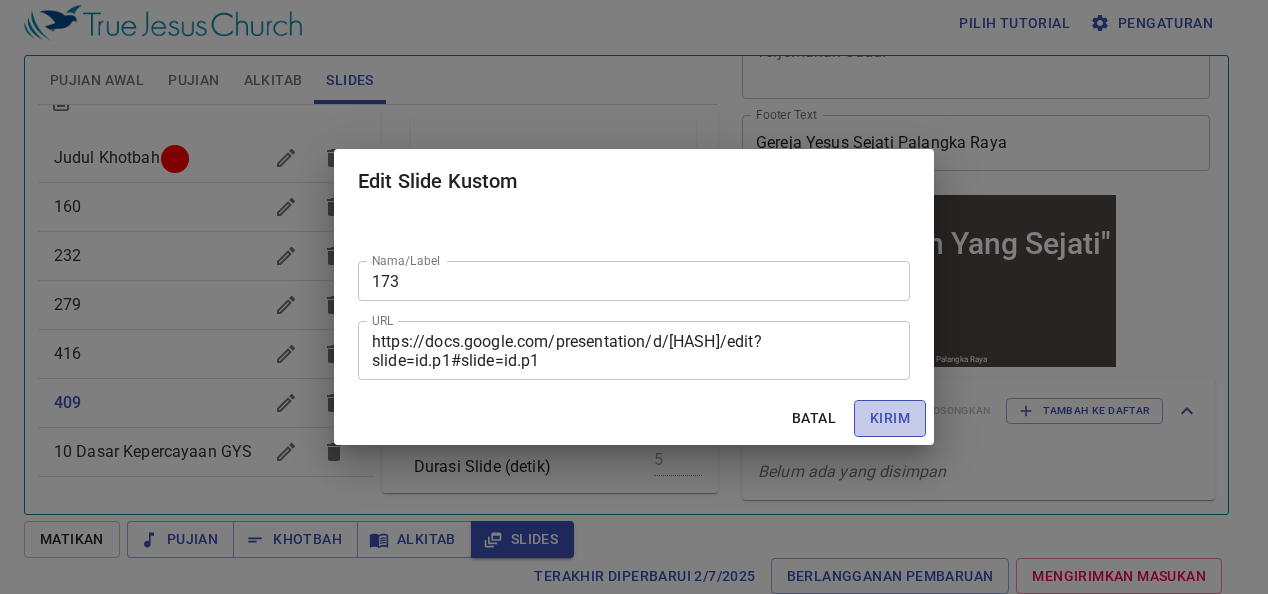 click on "Kirim" at bounding box center [890, 418] 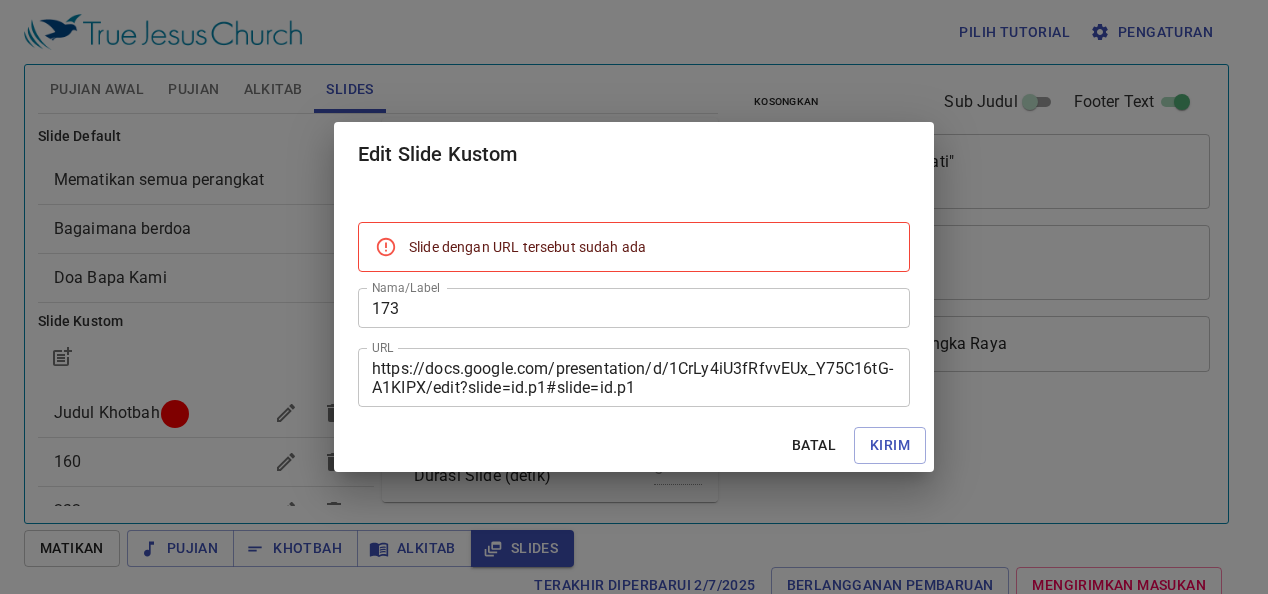 scroll, scrollTop: 9, scrollLeft: 0, axis: vertical 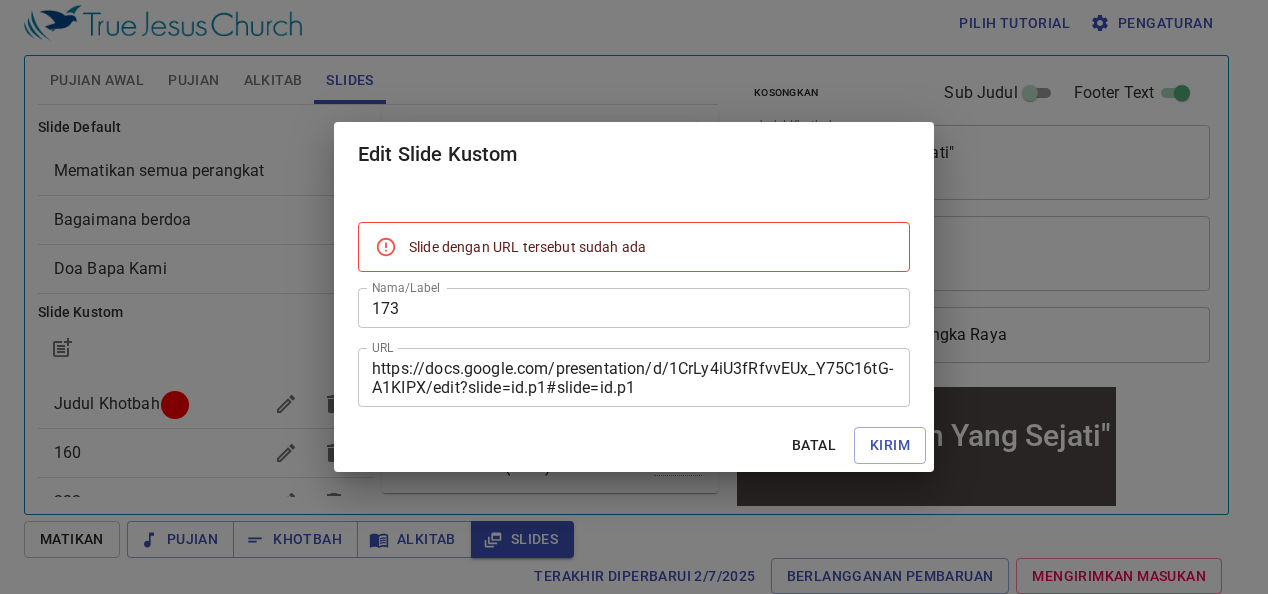 click on "https://docs.google.com/presentation/d/1CrLy4iU3fRfvvEUx_Y75C16tG-A1KIPX/edit?slide=id.p1#slide=id.p1" at bounding box center [634, 378] 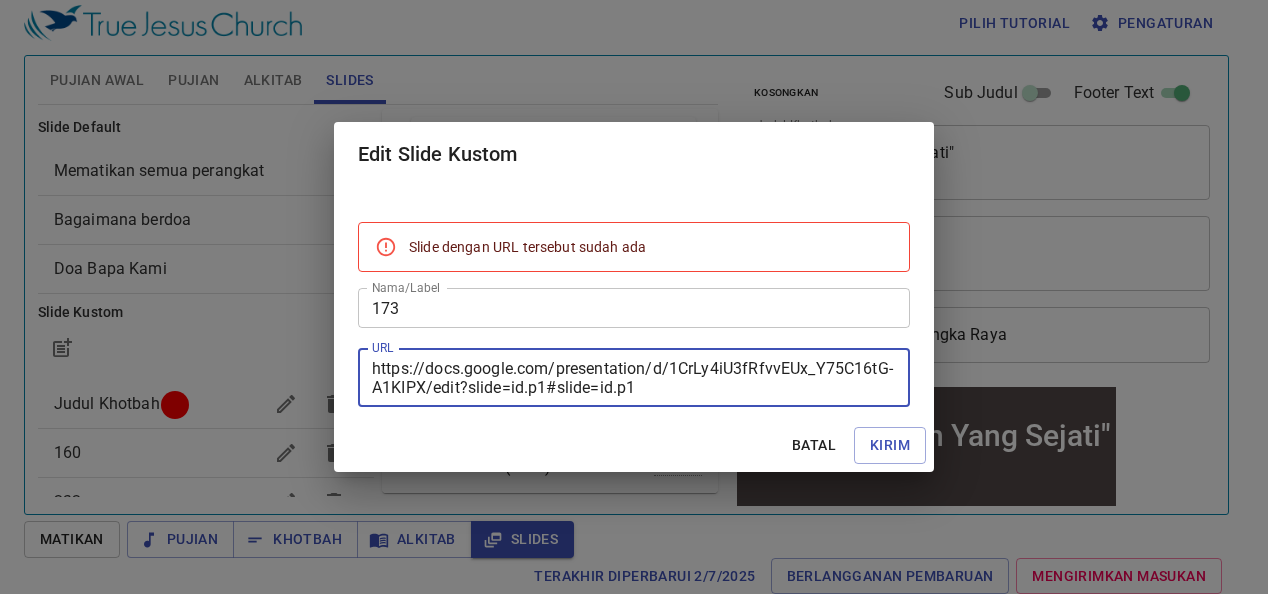 scroll, scrollTop: 9, scrollLeft: 0, axis: vertical 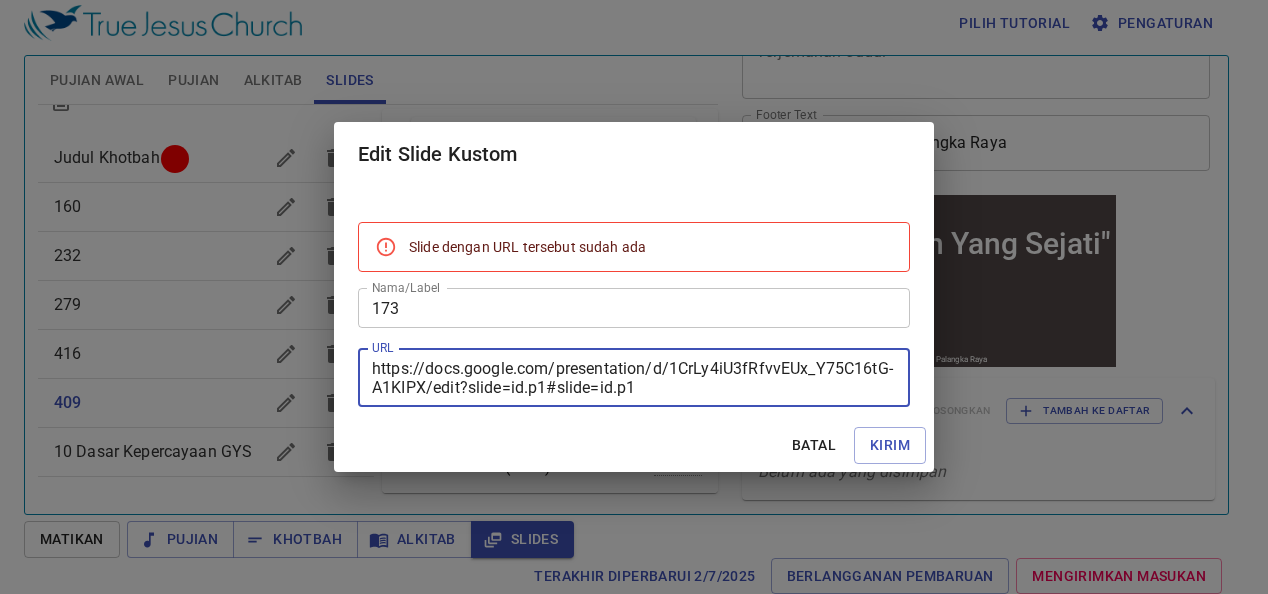 drag, startPoint x: 506, startPoint y: 375, endPoint x: 358, endPoint y: 359, distance: 148.86235 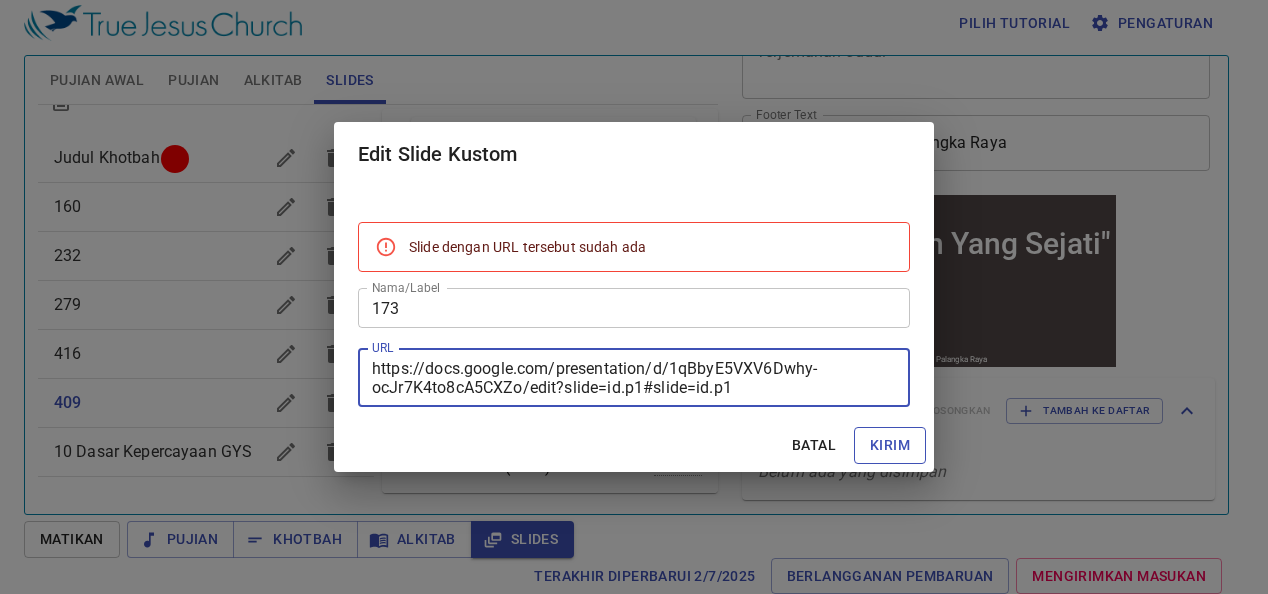 type on "https://docs.google.com/presentation/d/1qBbyE5VXV6Dwhy-ocJr7K4to8cA5CXZo/edit?slide=id.p1#slide=id.p1" 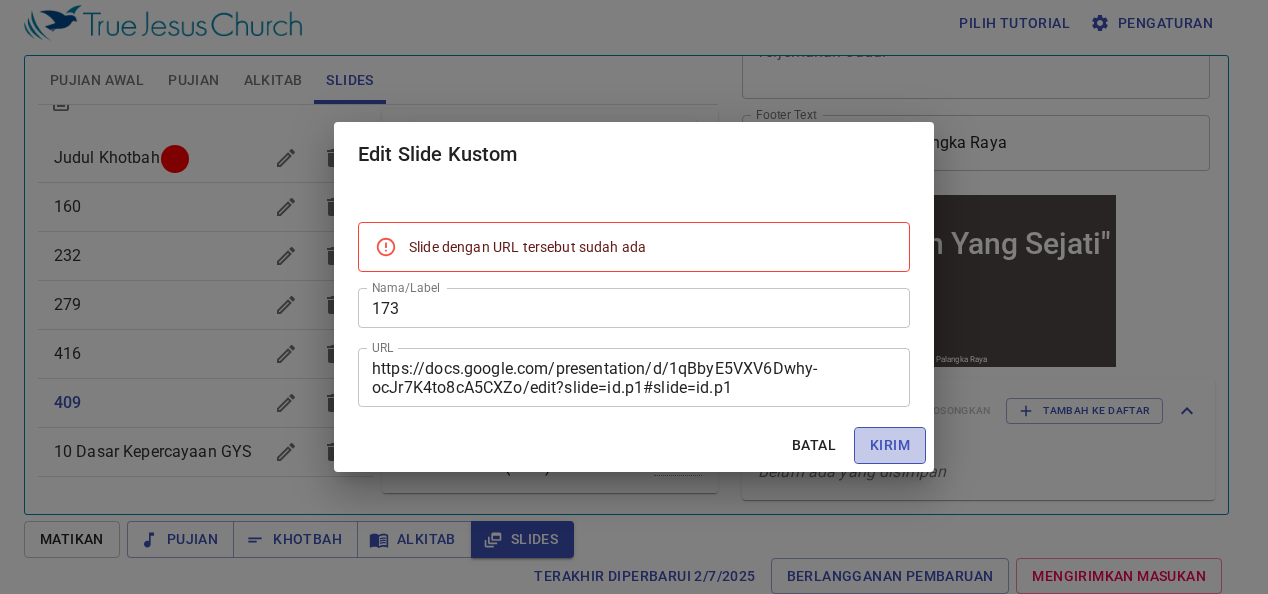 click on "Kirim" at bounding box center [890, 445] 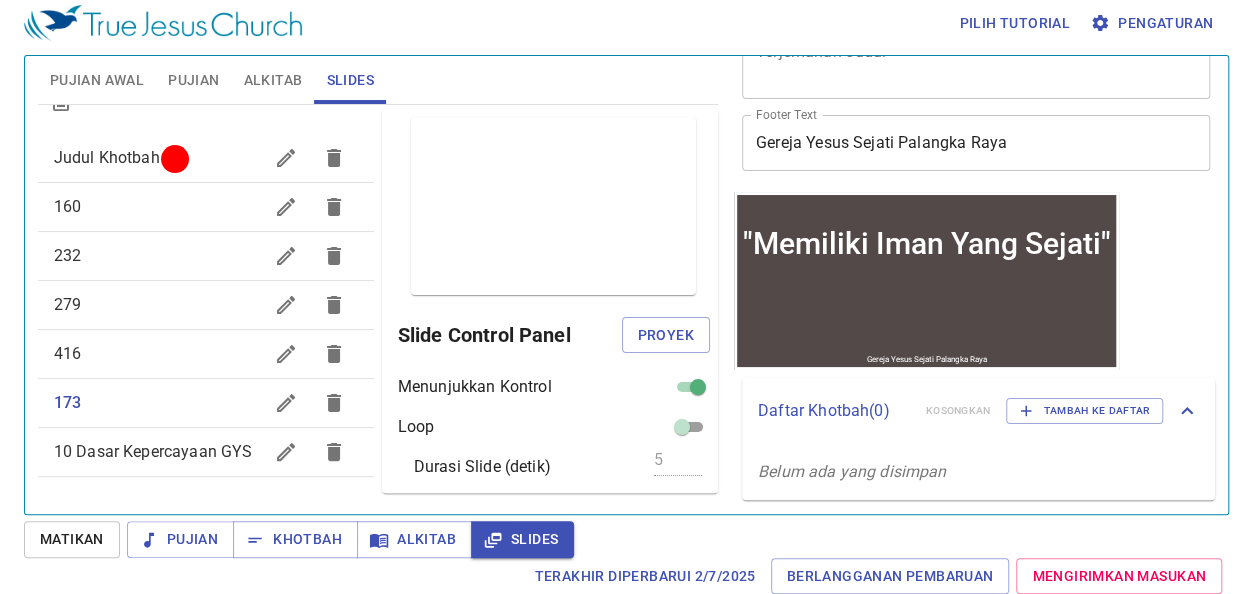 scroll, scrollTop: 0, scrollLeft: 0, axis: both 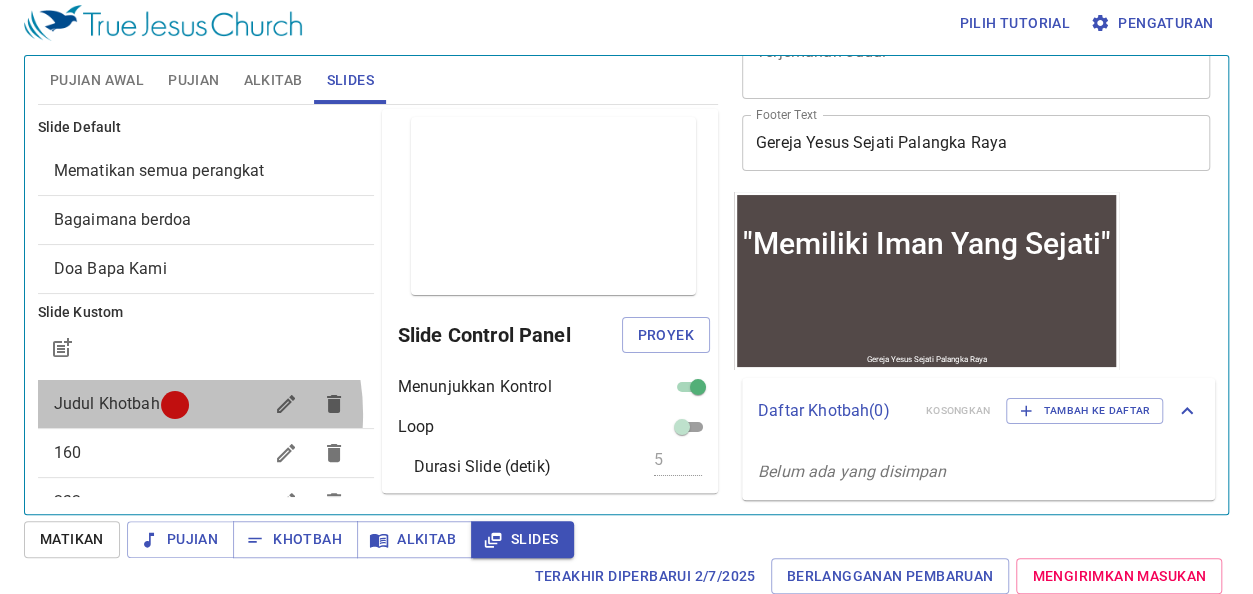 click on "Judul Khotbah" at bounding box center (158, 404) 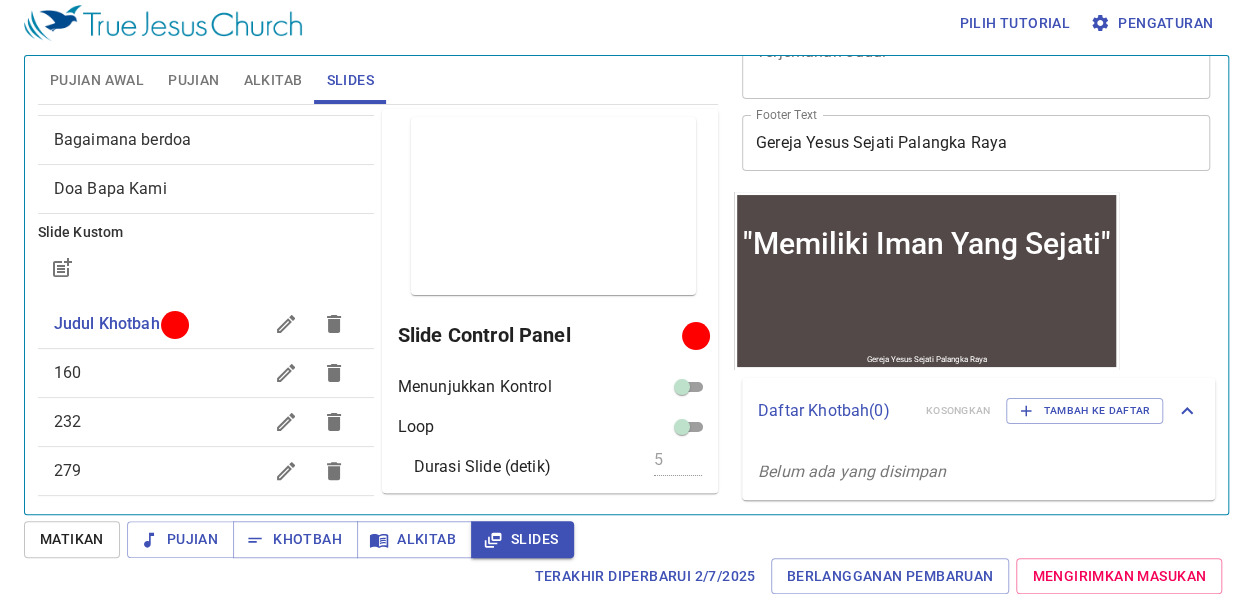 scroll, scrollTop: 83, scrollLeft: 0, axis: vertical 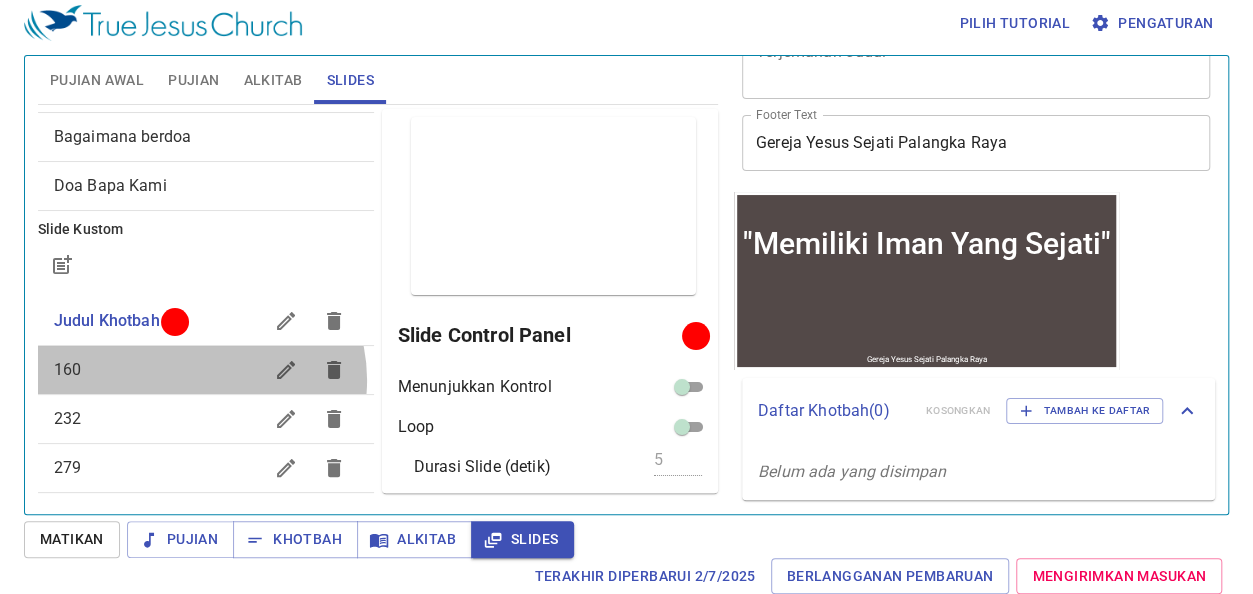 click on "160" at bounding box center [158, 370] 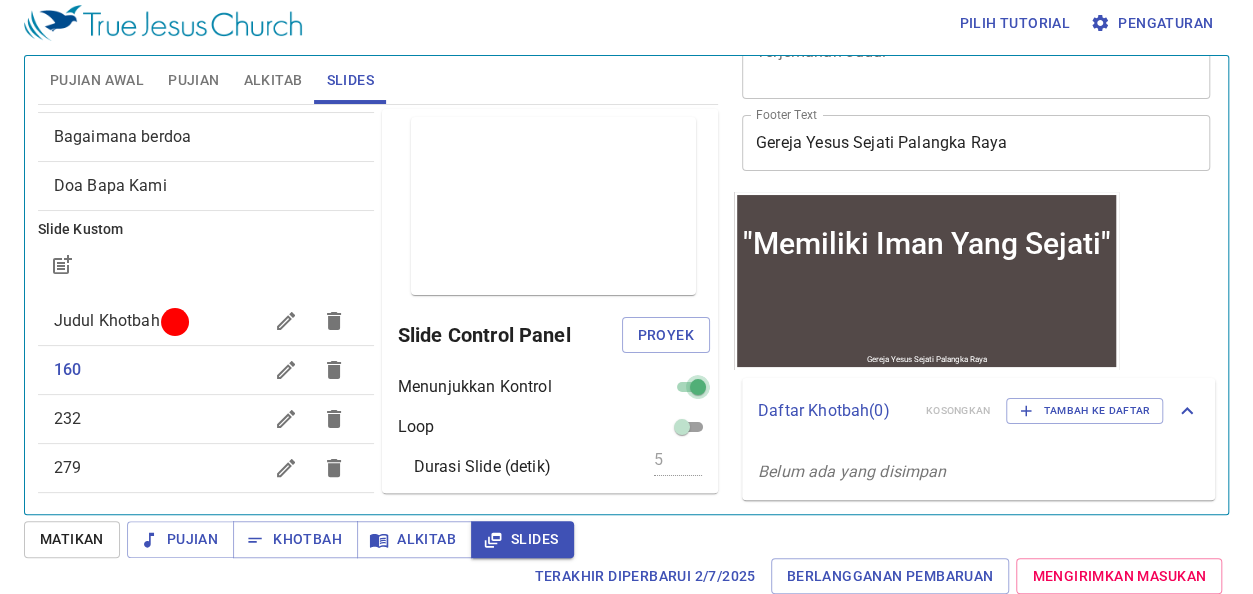click at bounding box center [698, 387] 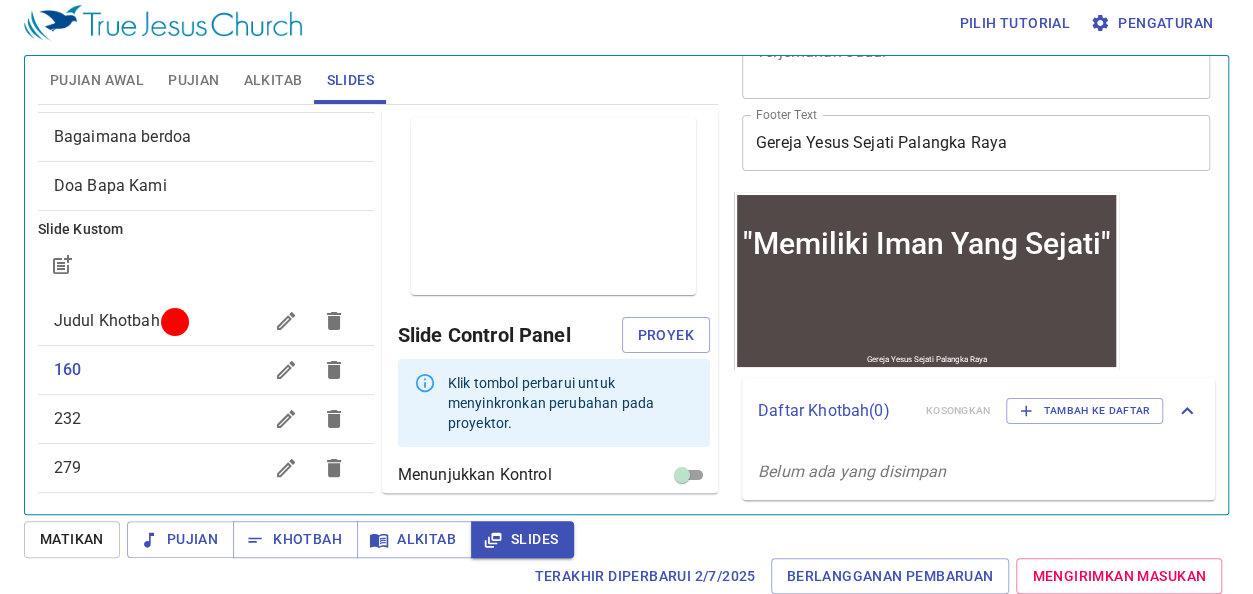 scroll, scrollTop: 139, scrollLeft: 0, axis: vertical 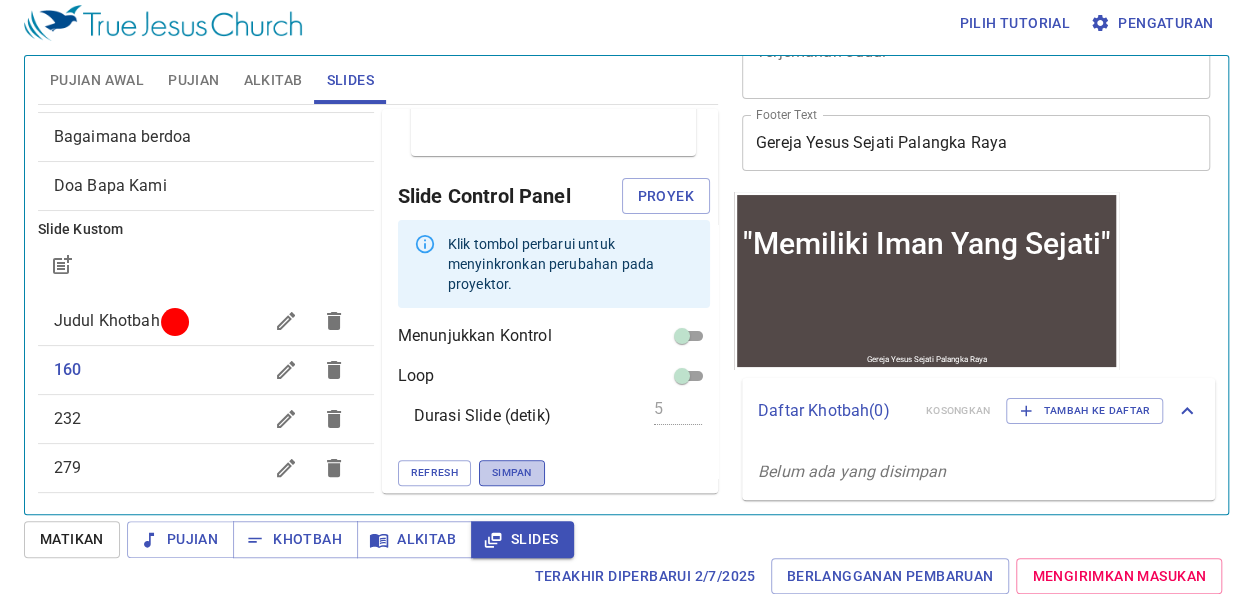 click on "Simpan" at bounding box center (512, 473) 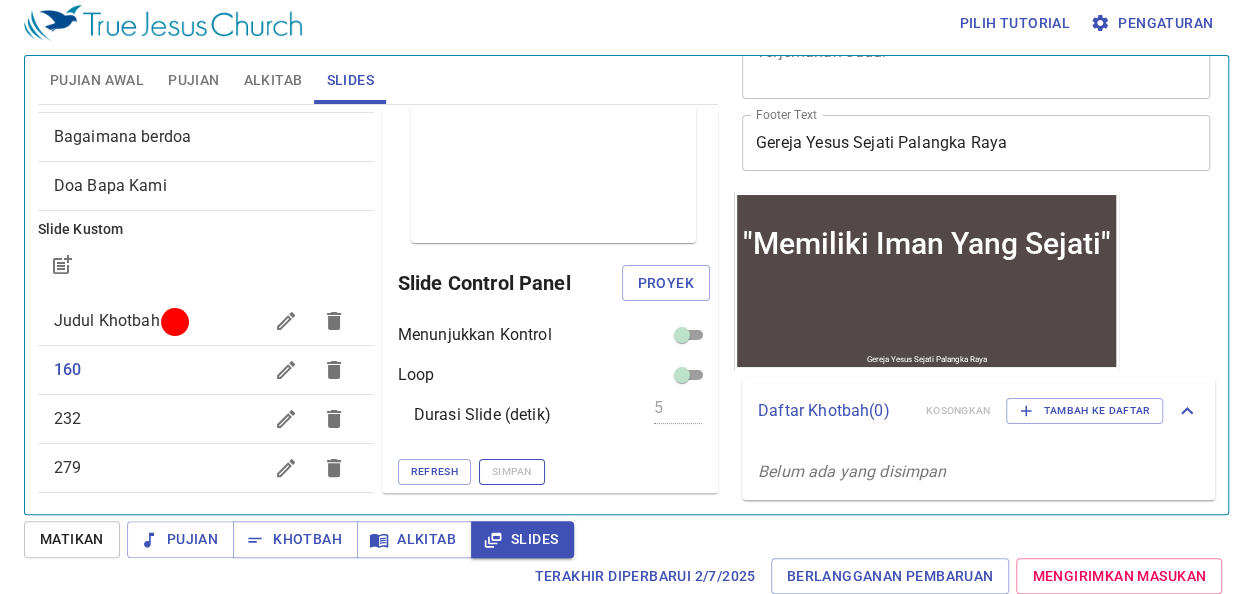 scroll, scrollTop: 51, scrollLeft: 0, axis: vertical 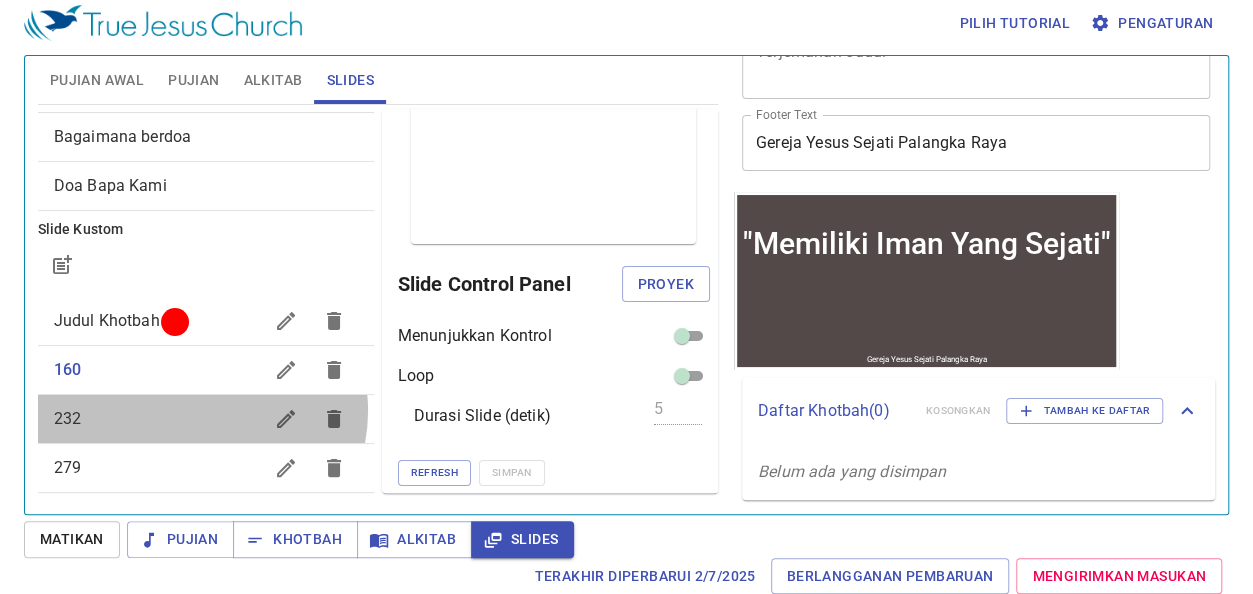 click on "232" at bounding box center [158, 419] 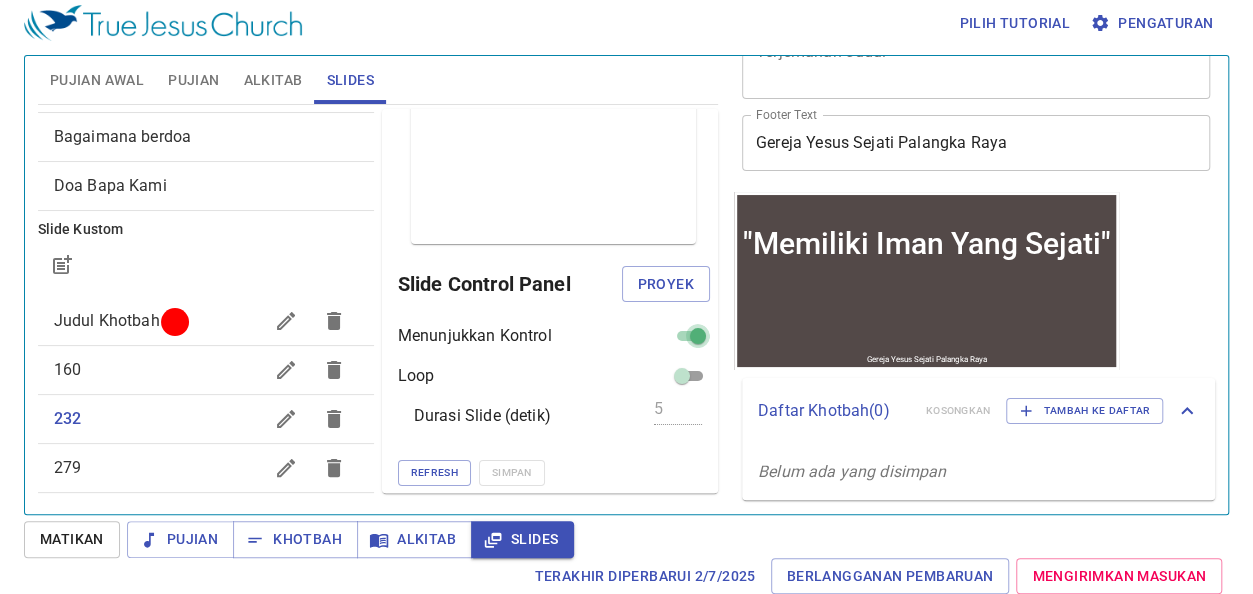 click at bounding box center [698, 340] 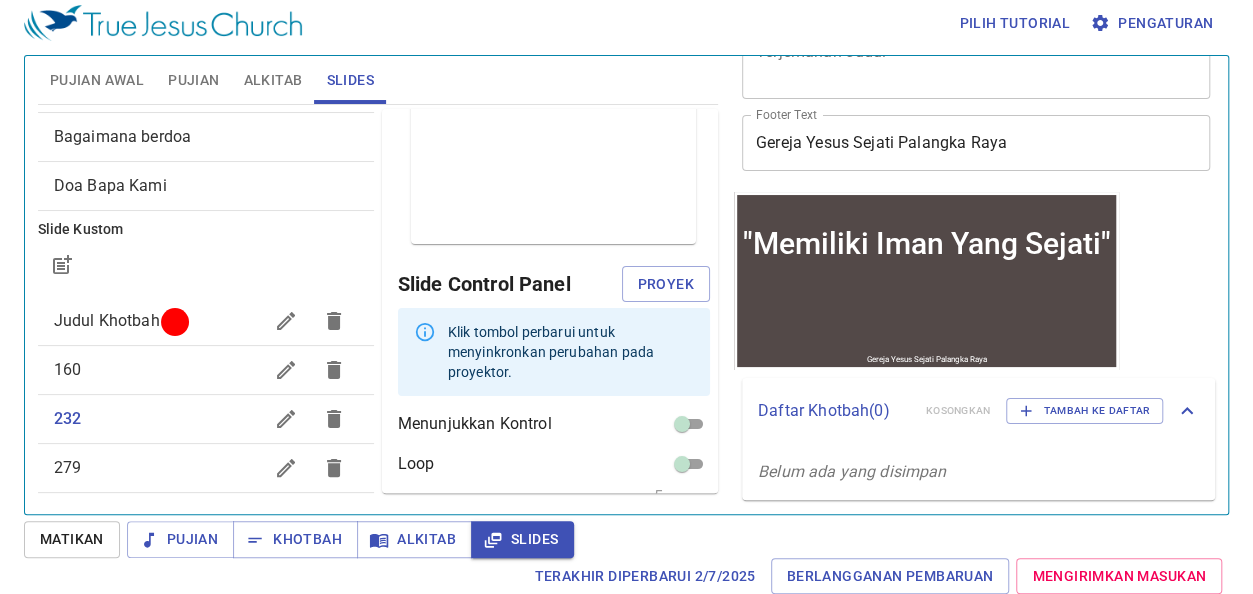 scroll, scrollTop: 139, scrollLeft: 0, axis: vertical 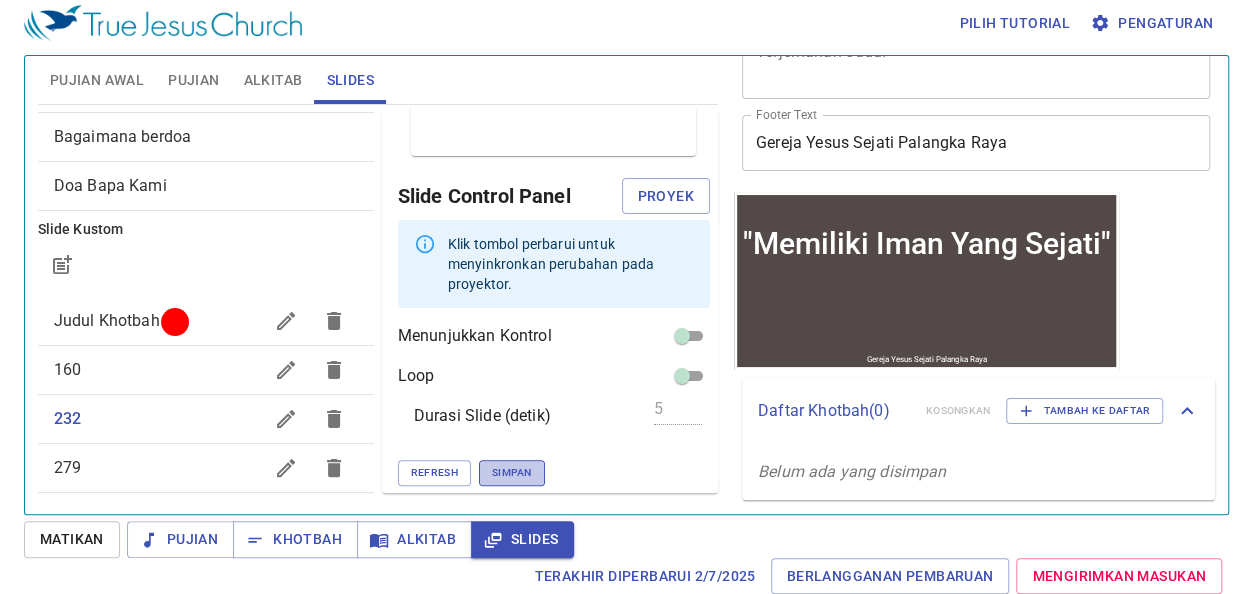click on "Simpan" at bounding box center [512, 473] 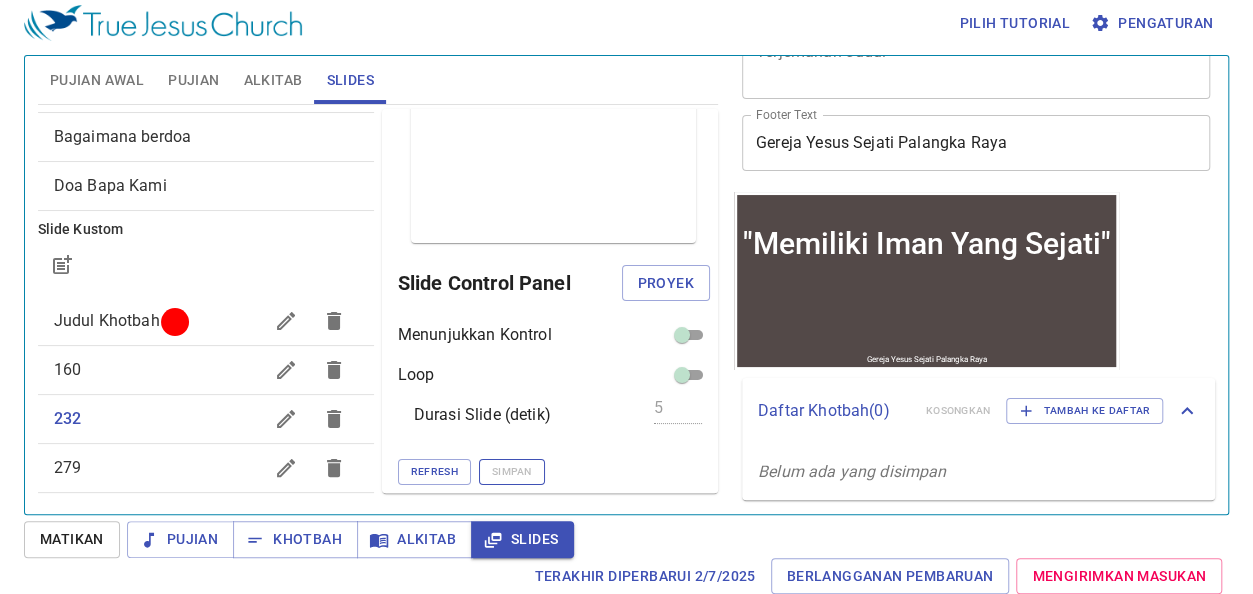 scroll, scrollTop: 51, scrollLeft: 0, axis: vertical 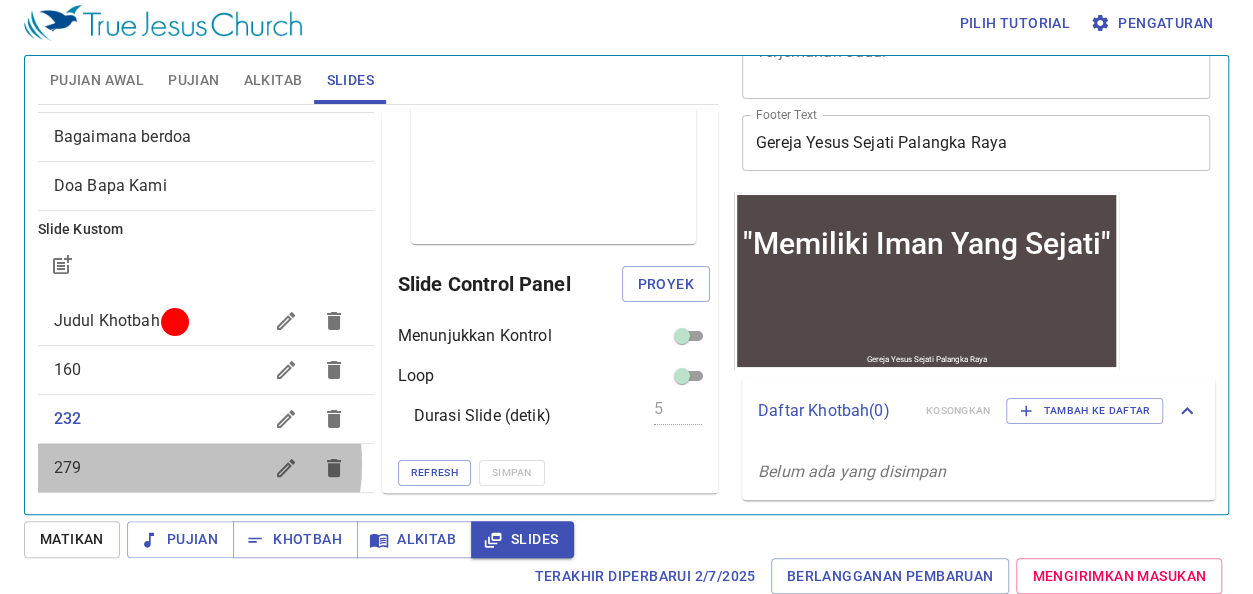 click on "279" at bounding box center [158, 468] 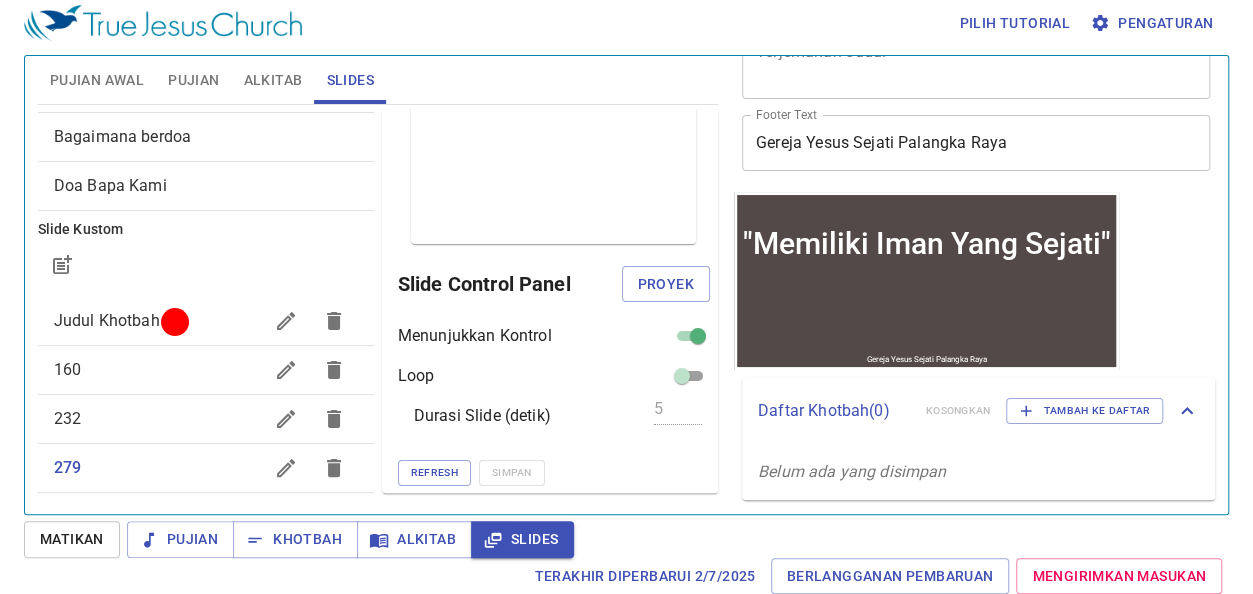 click at bounding box center [698, 340] 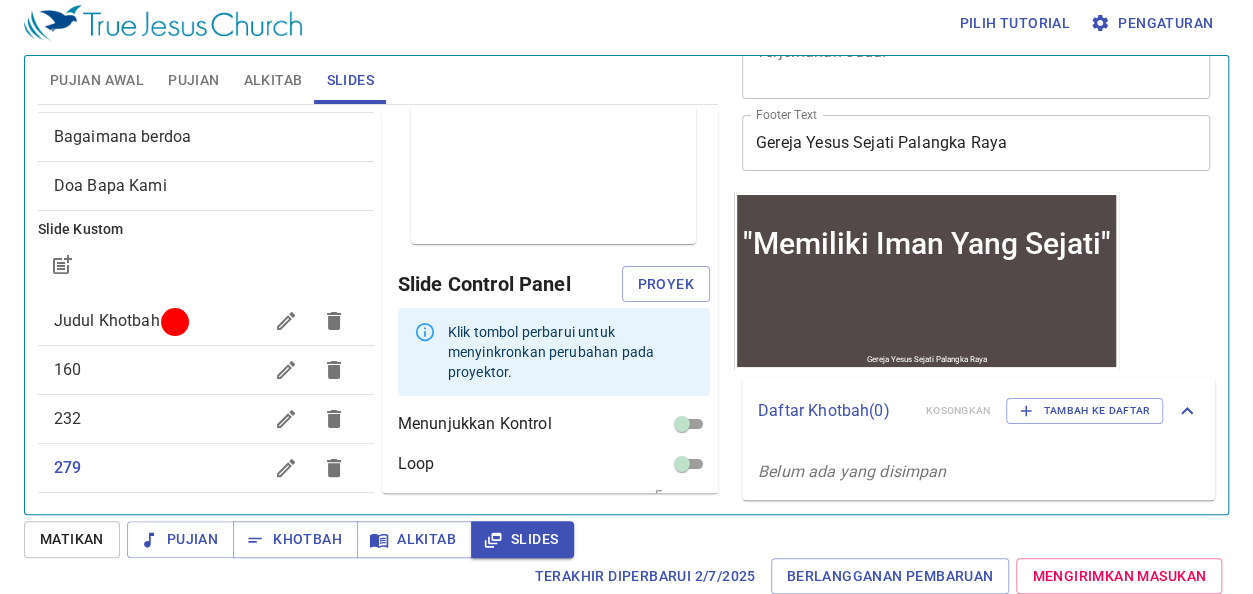 scroll, scrollTop: 139, scrollLeft: 0, axis: vertical 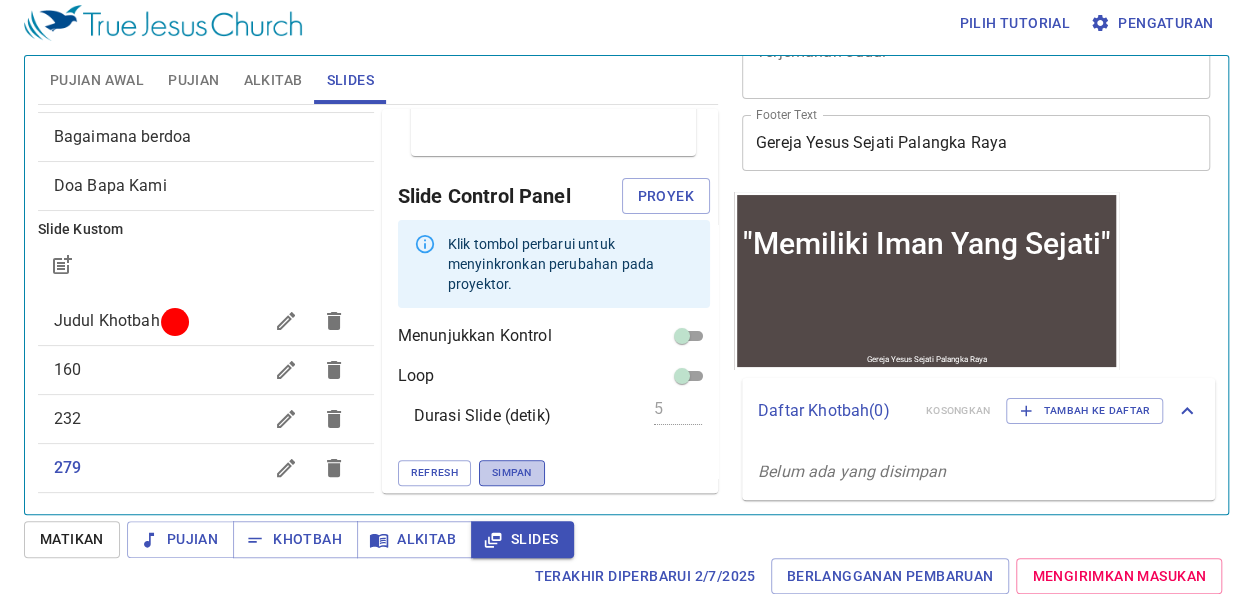 click on "Simpan" at bounding box center (512, 473) 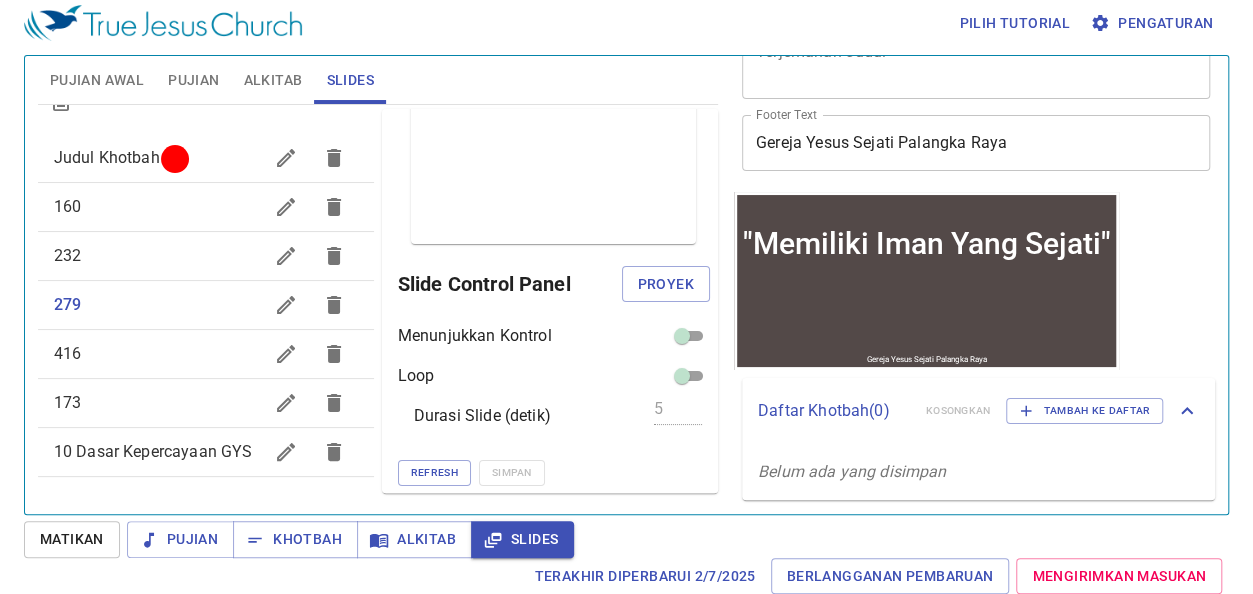 scroll, scrollTop: 269, scrollLeft: 0, axis: vertical 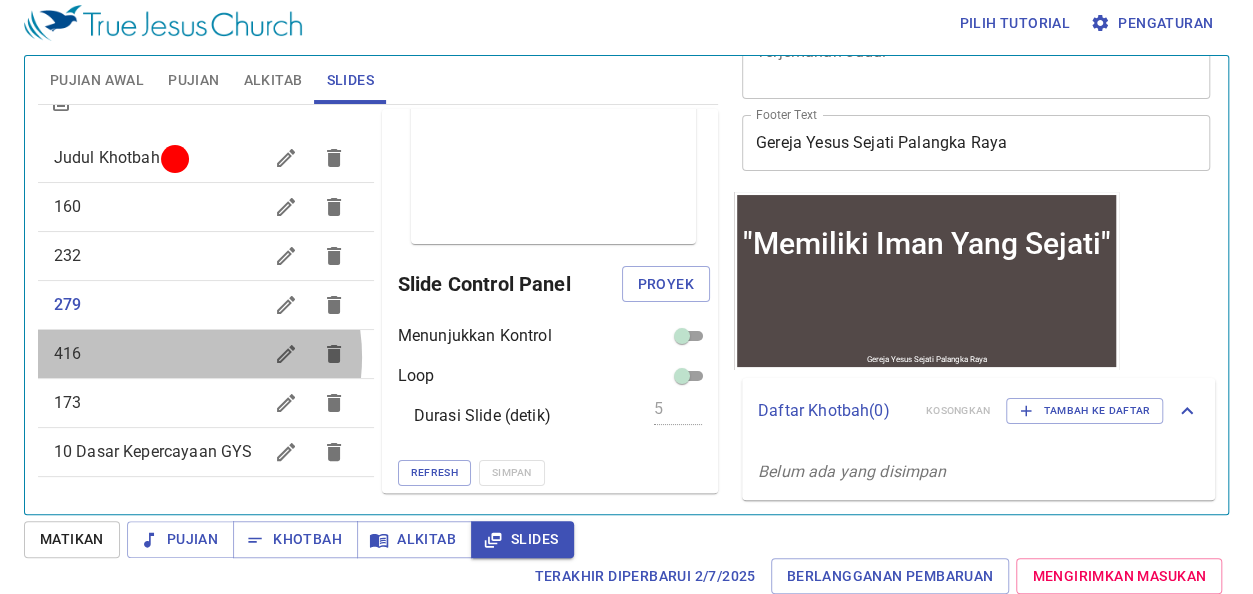 click on "416" at bounding box center [158, 354] 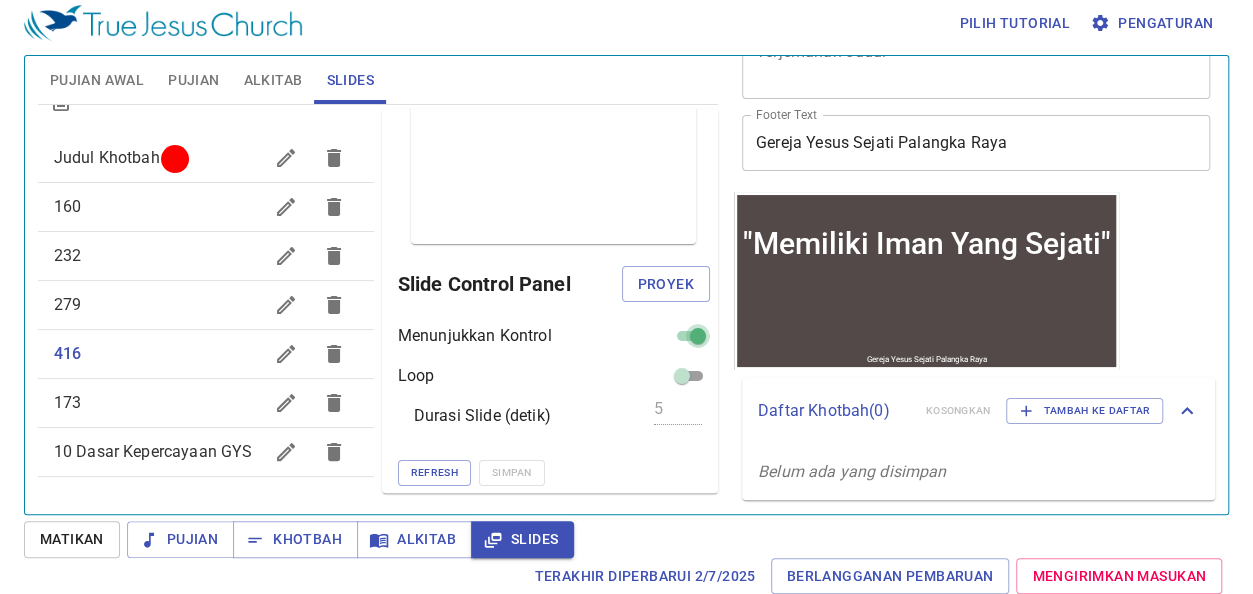 click at bounding box center [698, 340] 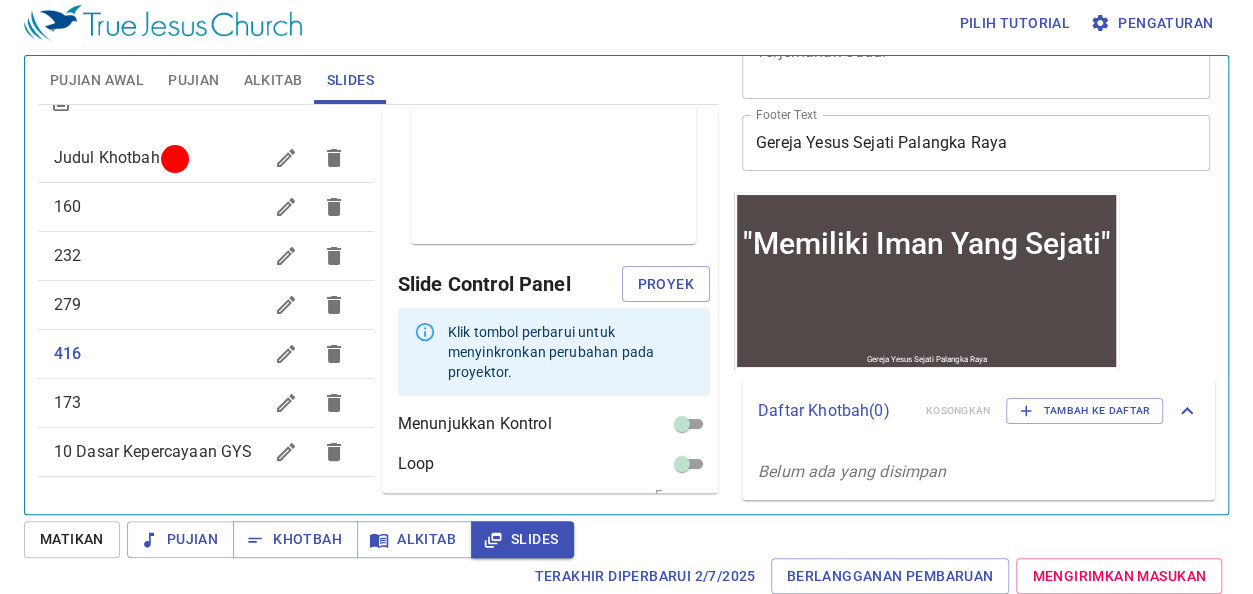 scroll, scrollTop: 139, scrollLeft: 0, axis: vertical 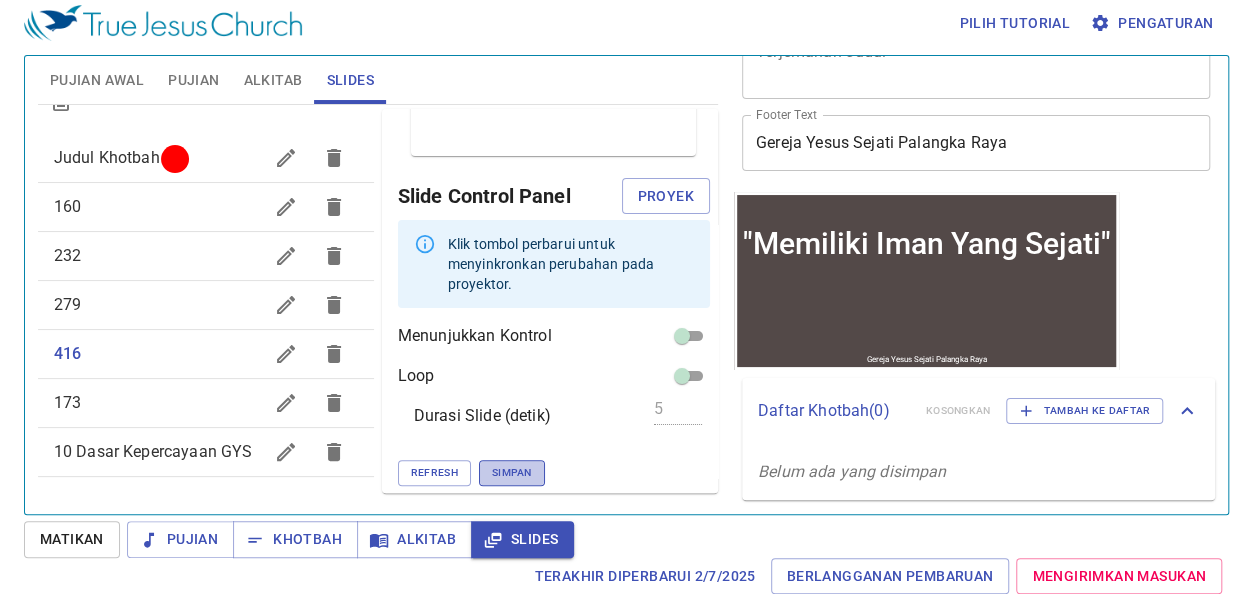 click on "Simpan" at bounding box center [512, 473] 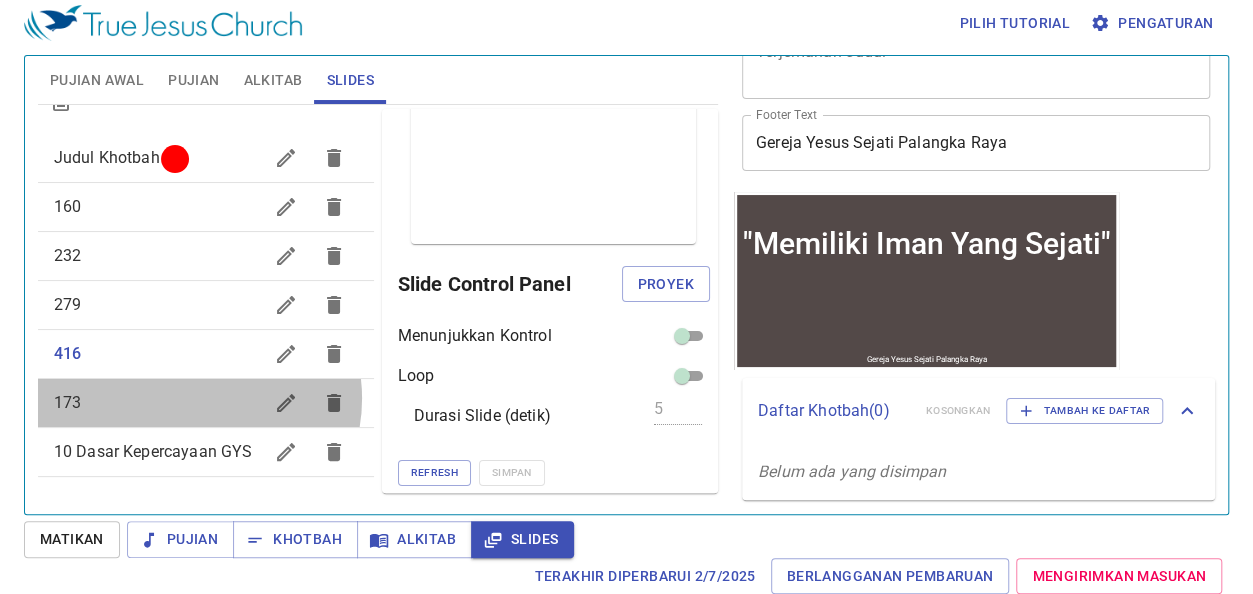 click on "173" at bounding box center (158, 403) 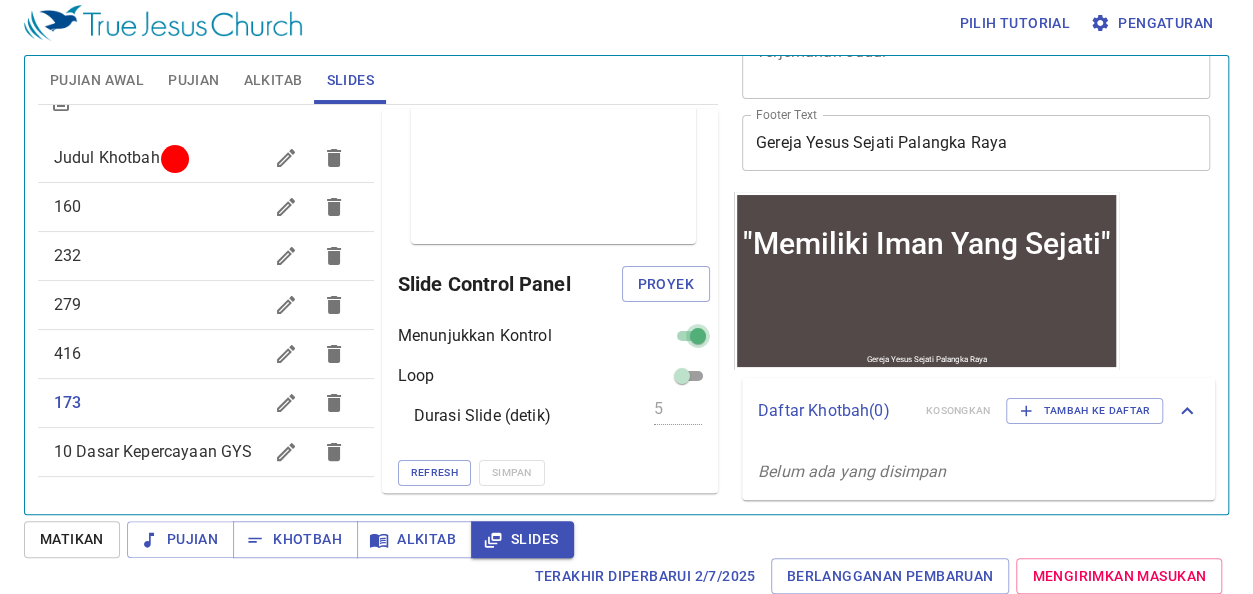 click at bounding box center (698, 340) 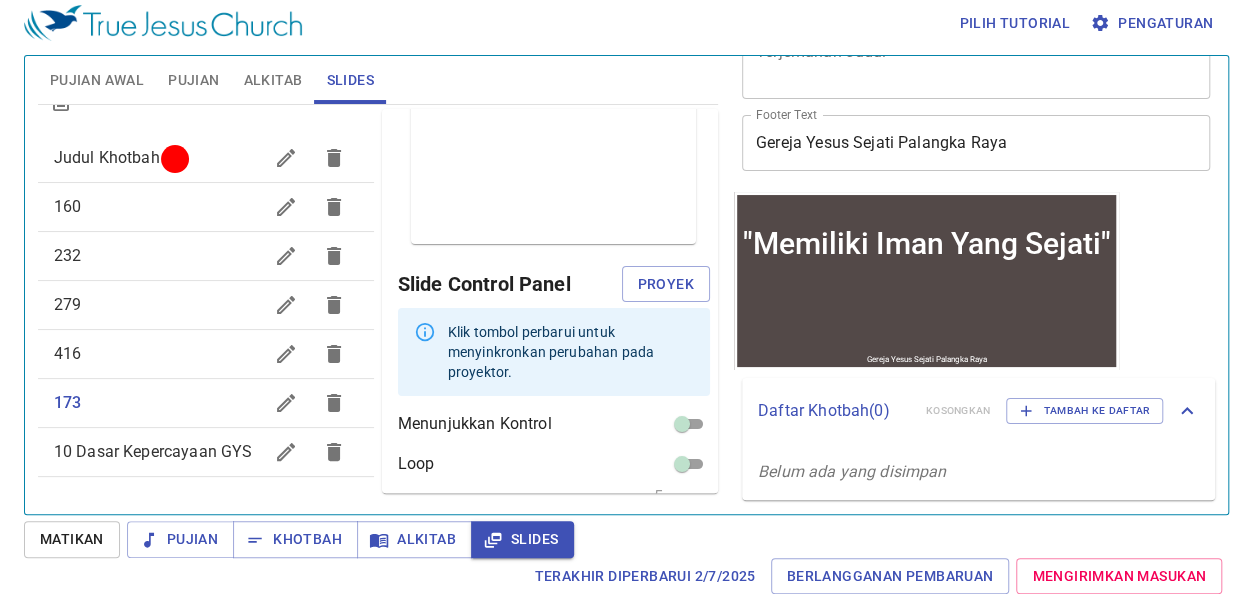 scroll, scrollTop: 139, scrollLeft: 0, axis: vertical 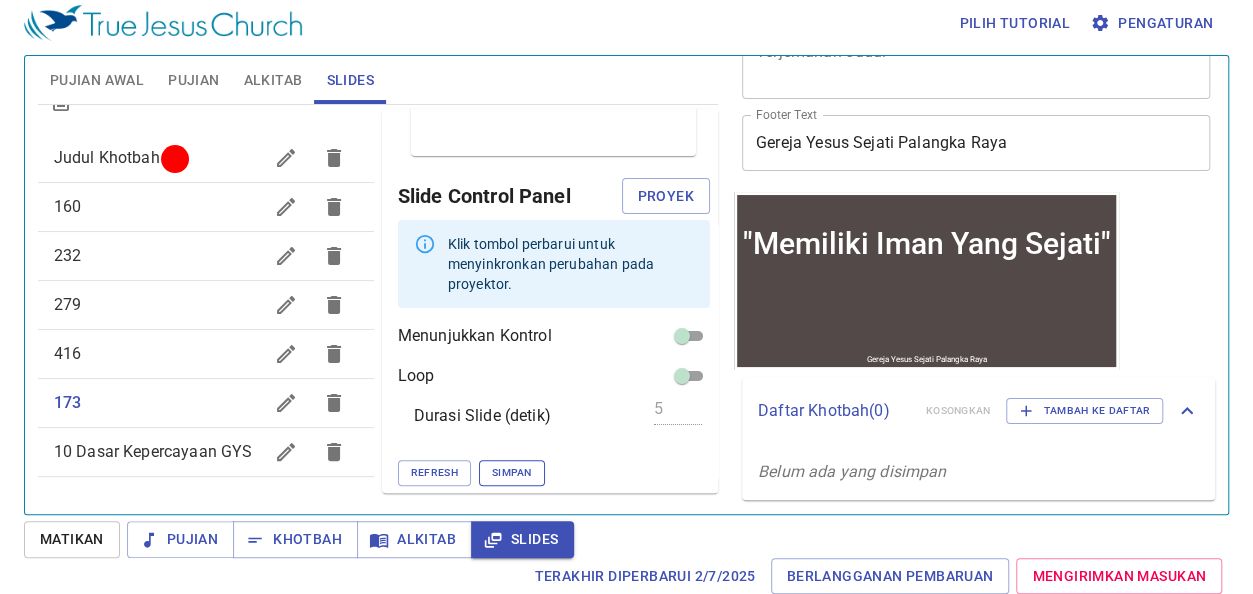 click on "Simpan" at bounding box center [512, 473] 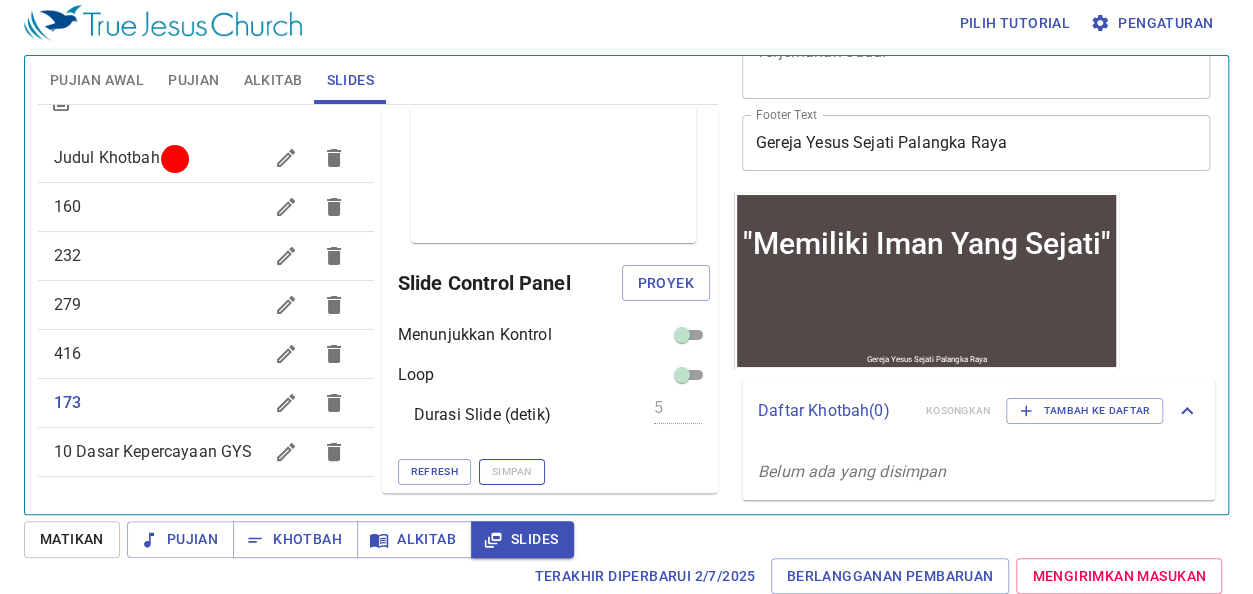scroll, scrollTop: 51, scrollLeft: 0, axis: vertical 